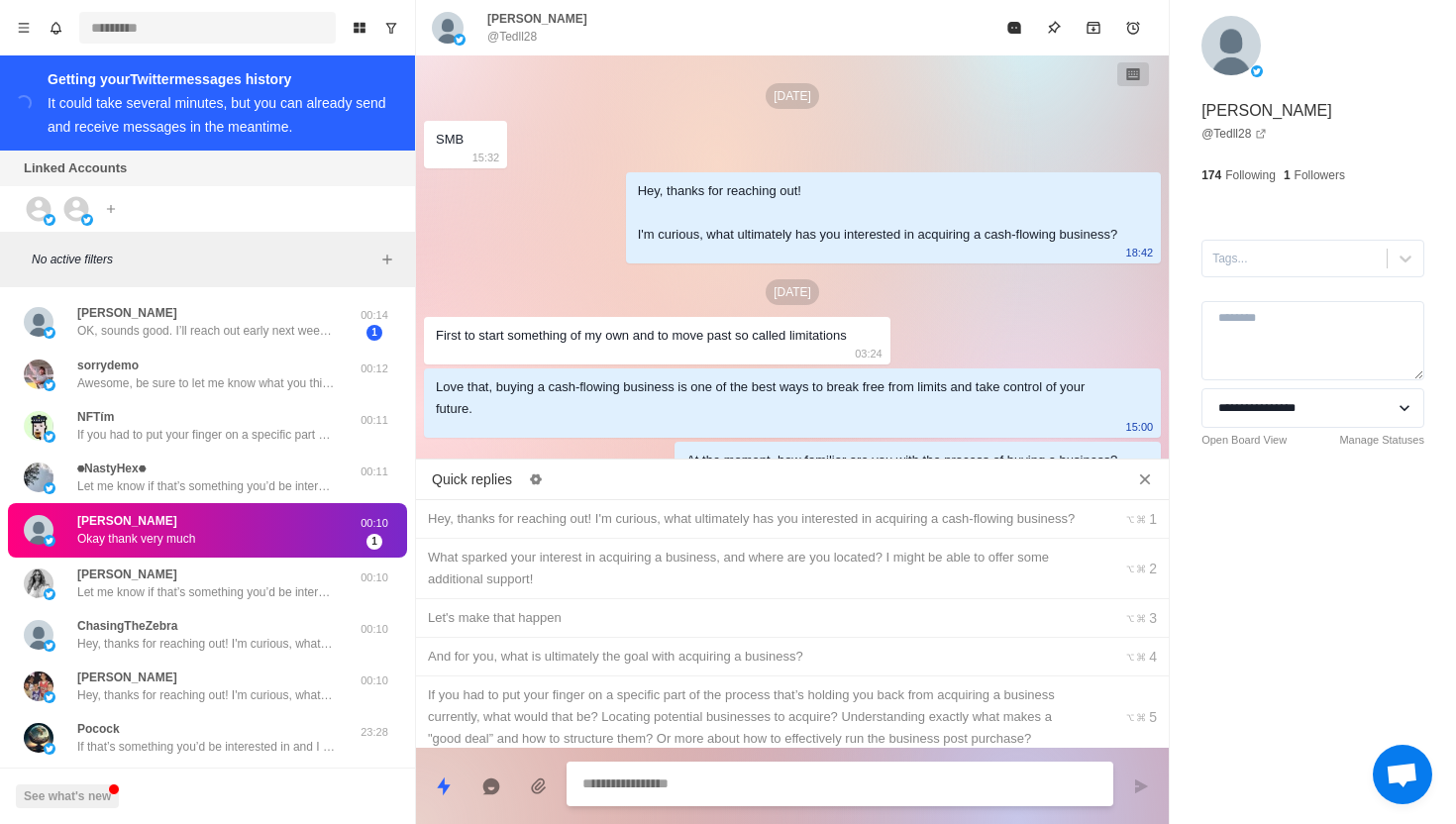scroll, scrollTop: 0, scrollLeft: 0, axis: both 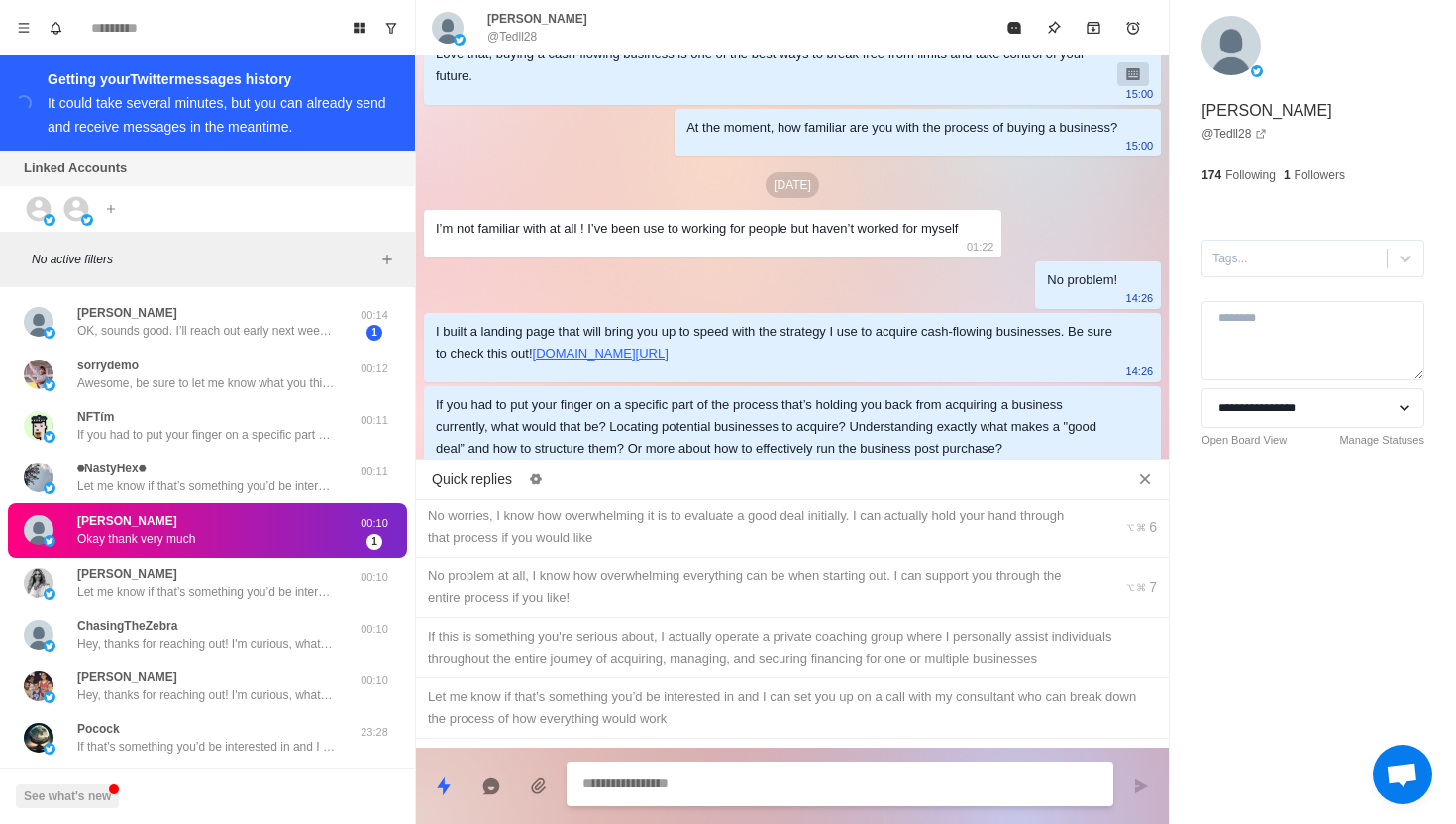 type on "*" 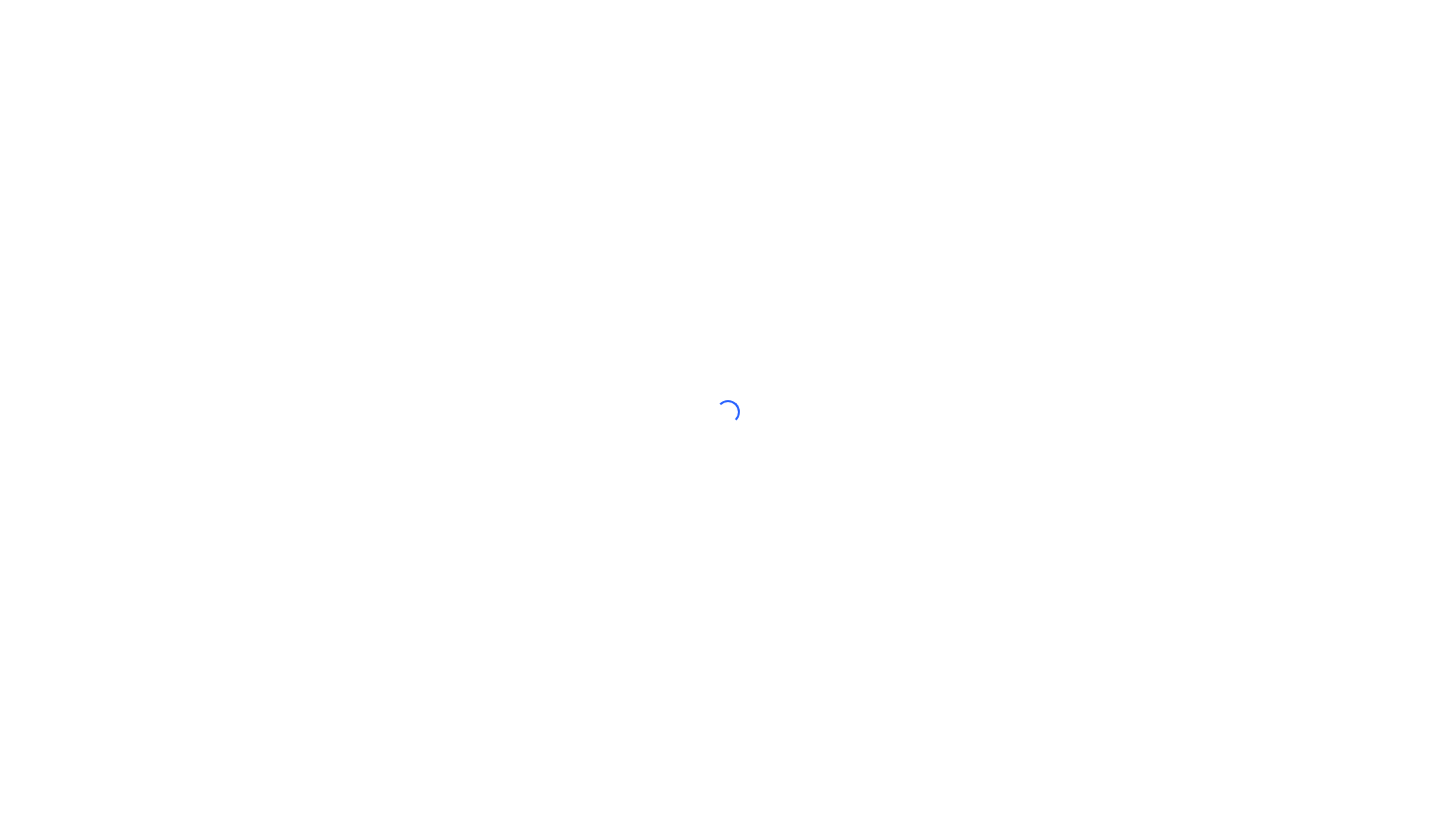 scroll, scrollTop: 0, scrollLeft: 0, axis: both 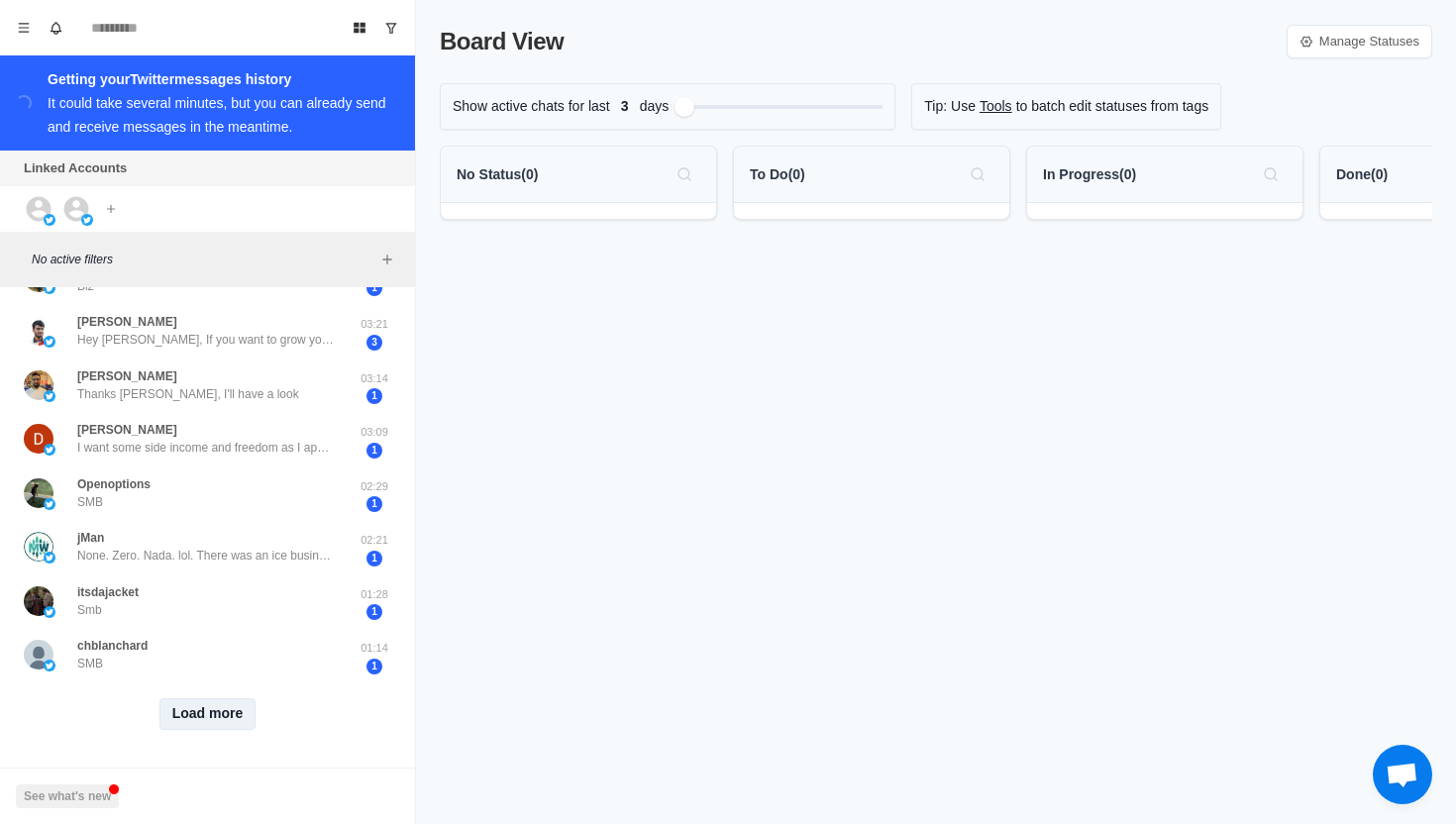 click on "Load more" at bounding box center [208, 714] 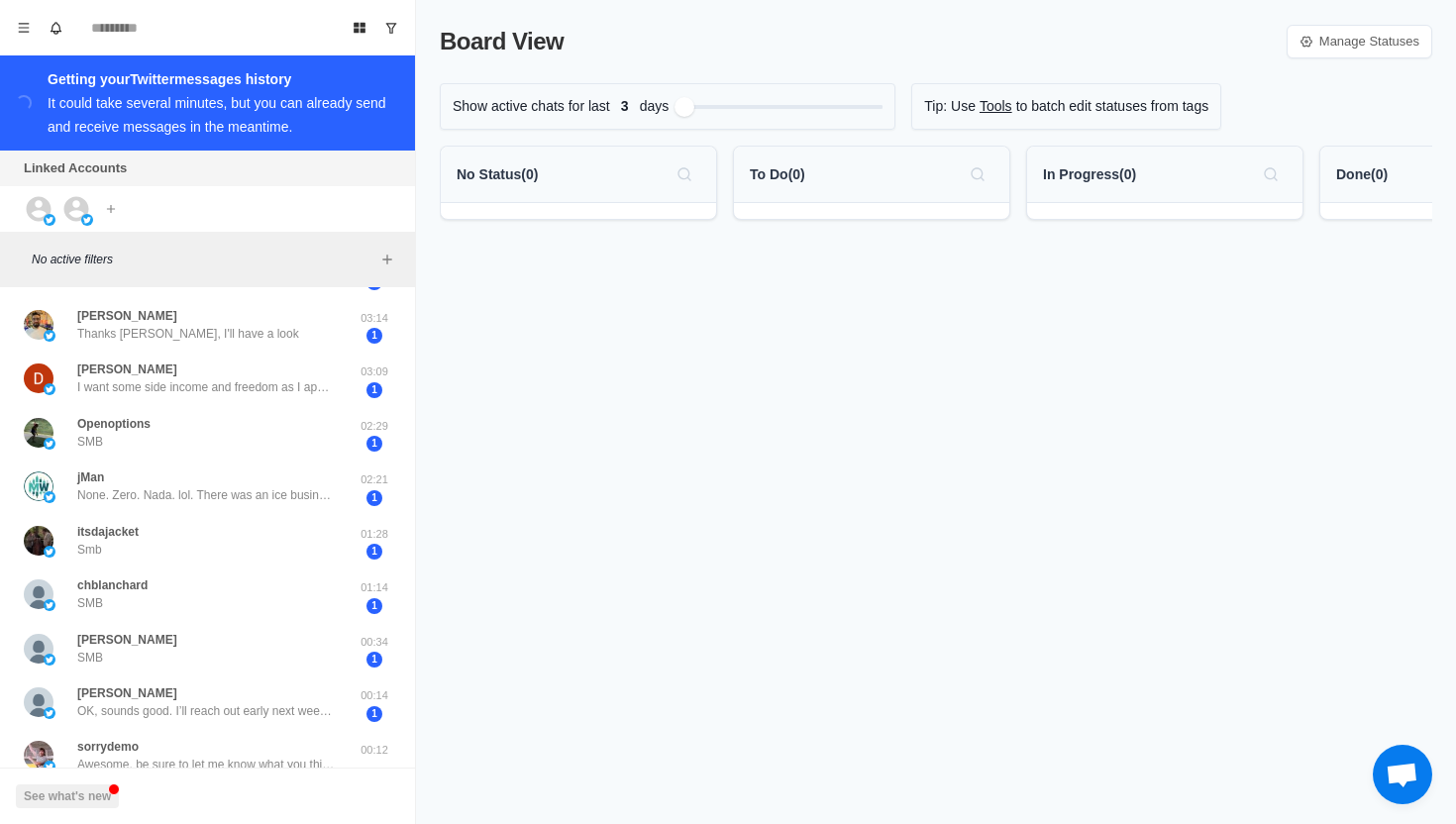 scroll, scrollTop: 752, scrollLeft: 0, axis: vertical 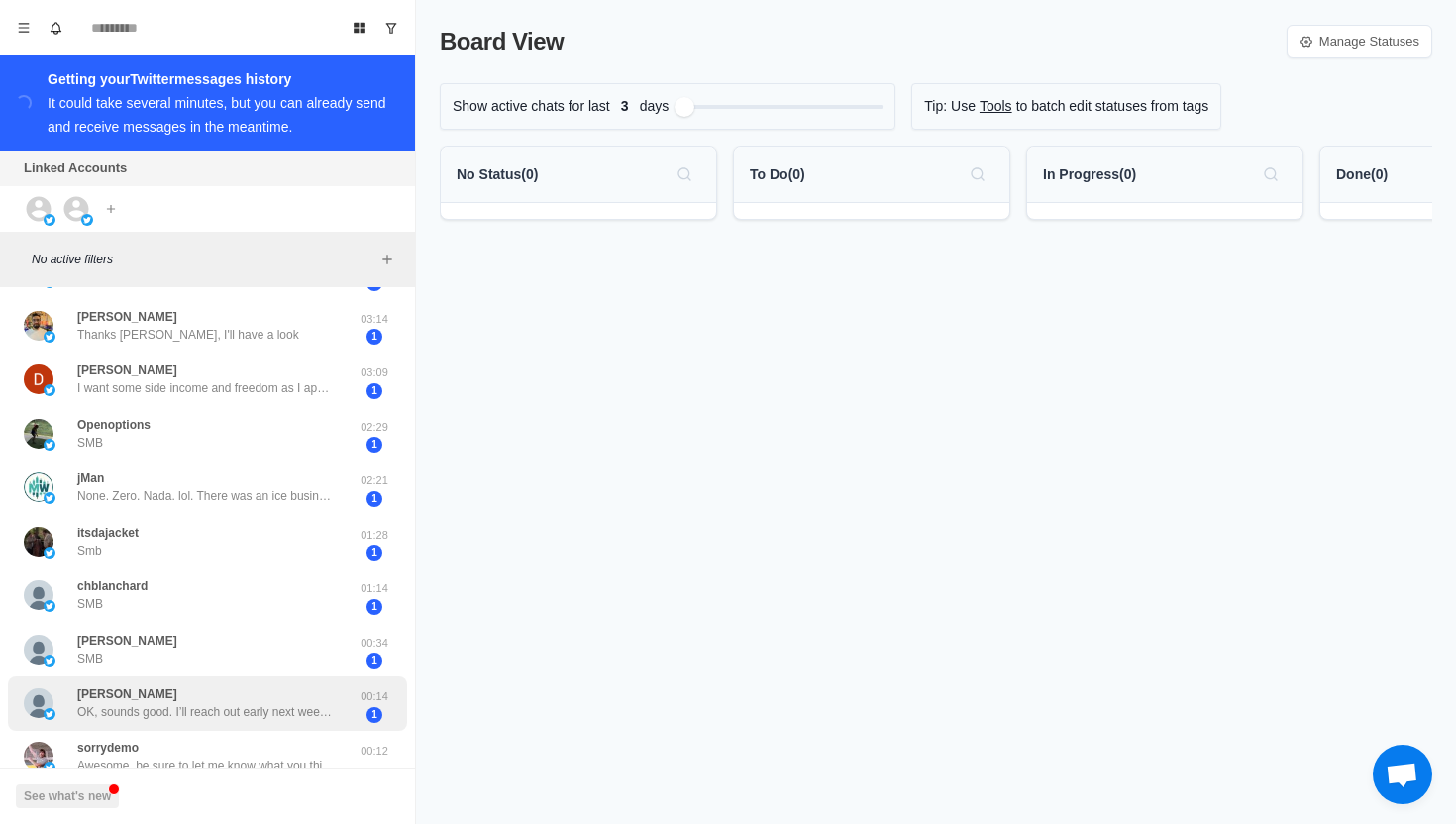 click on "OK, sounds good. I’ll reach out early next week. Thanks and I do enjoy your posts" at bounding box center [206, 712] 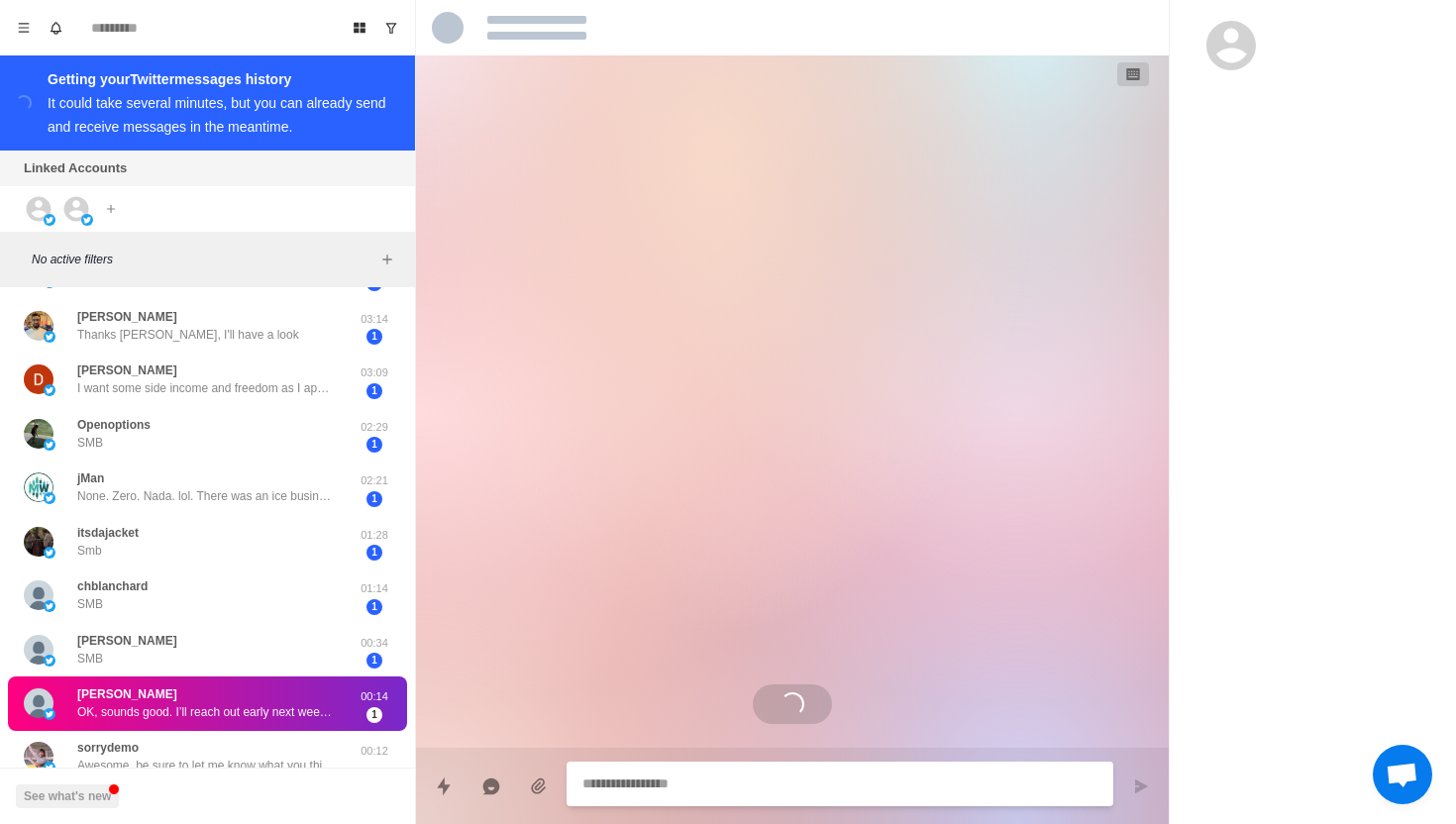 scroll, scrollTop: 1437, scrollLeft: 0, axis: vertical 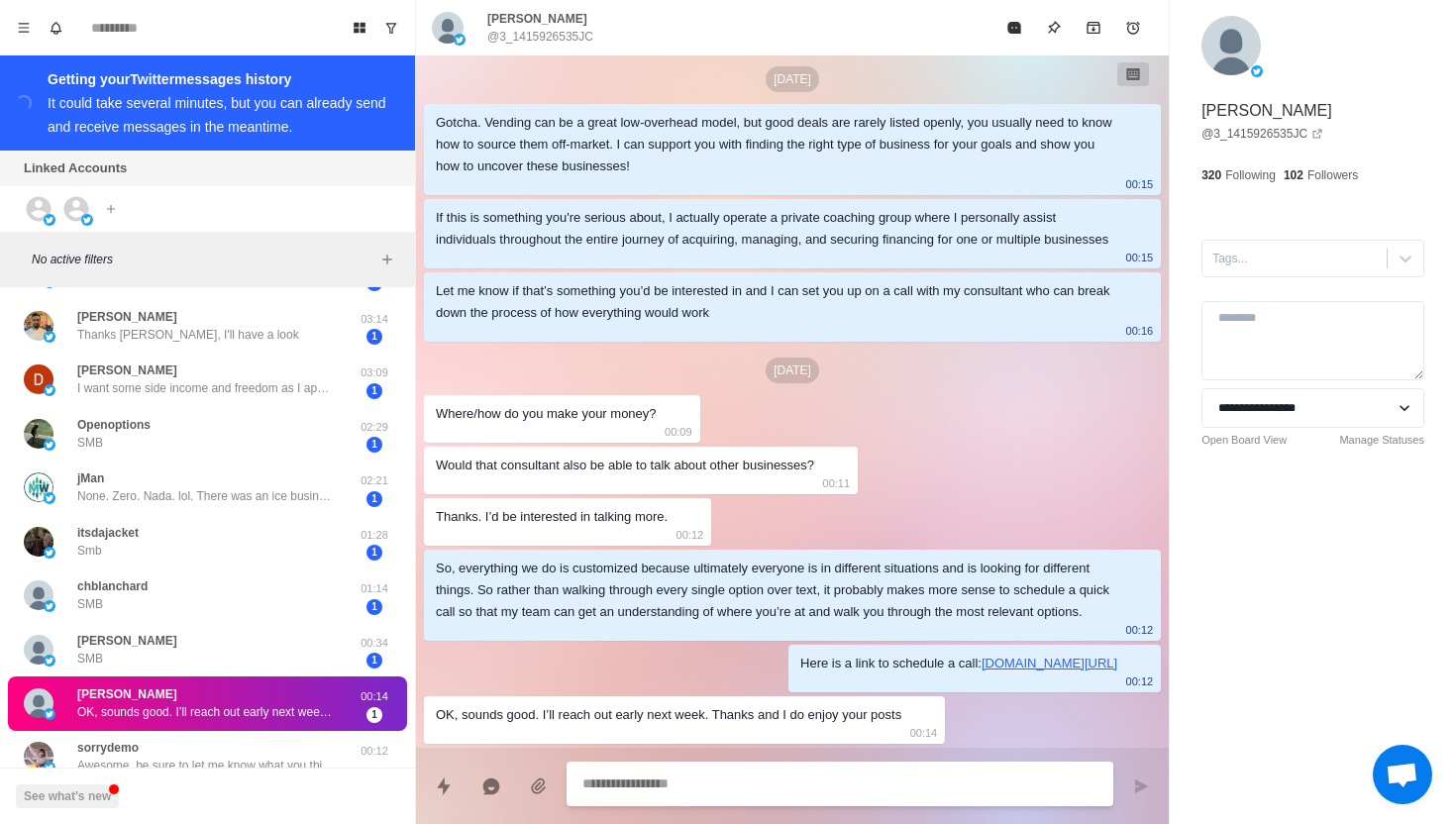 click at bounding box center [840, 783] 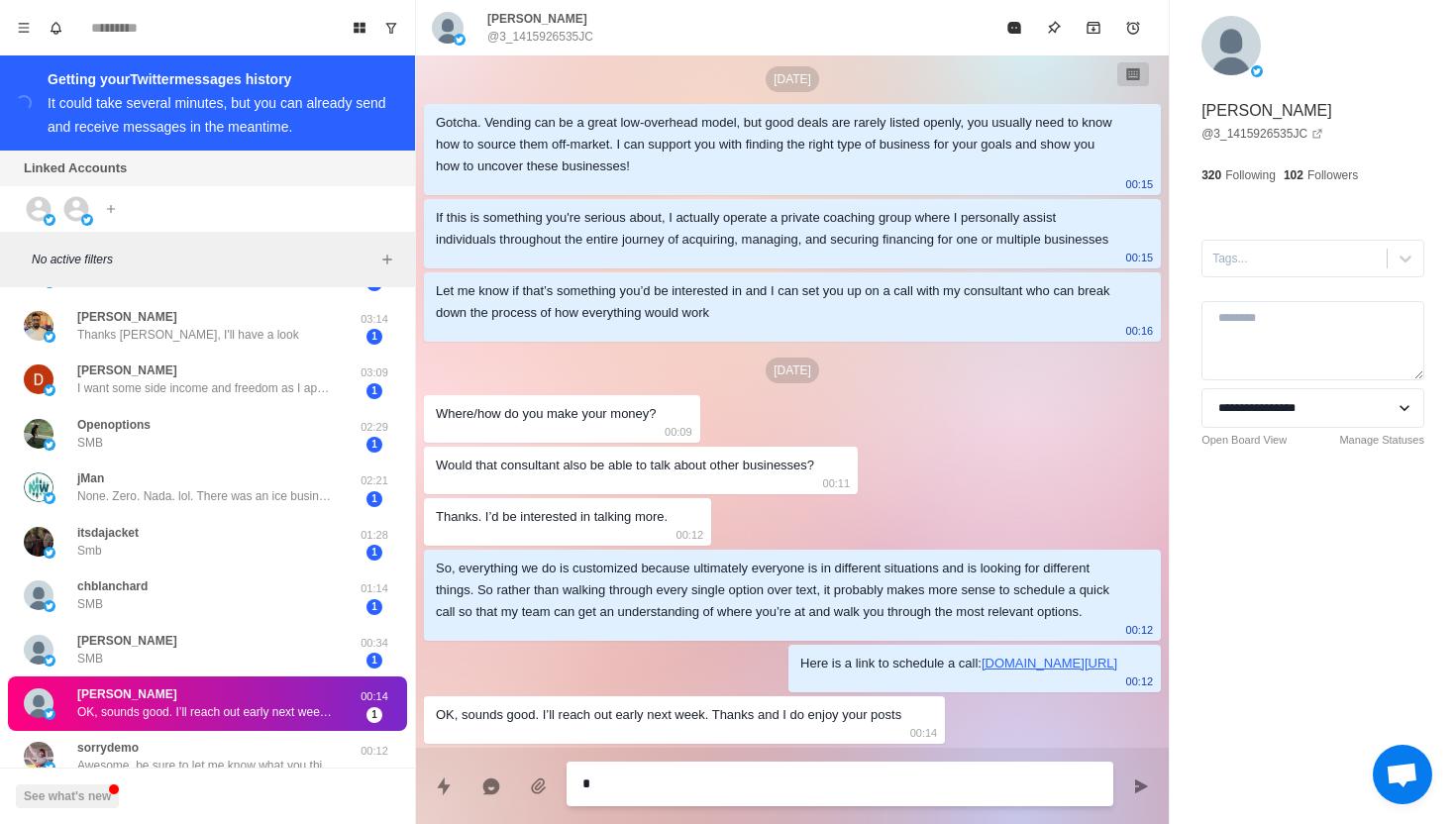 type on "*" 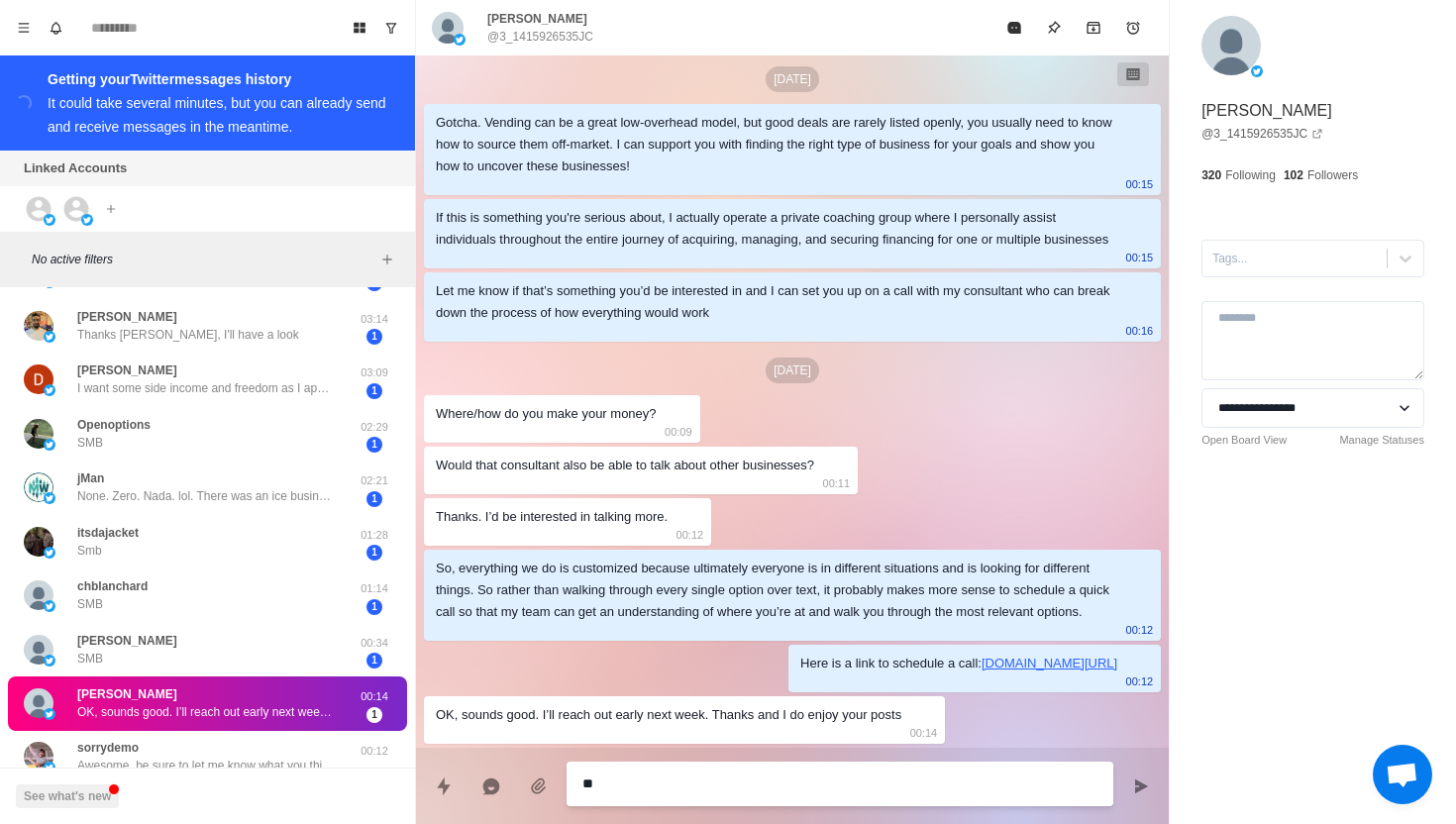 type on "*" 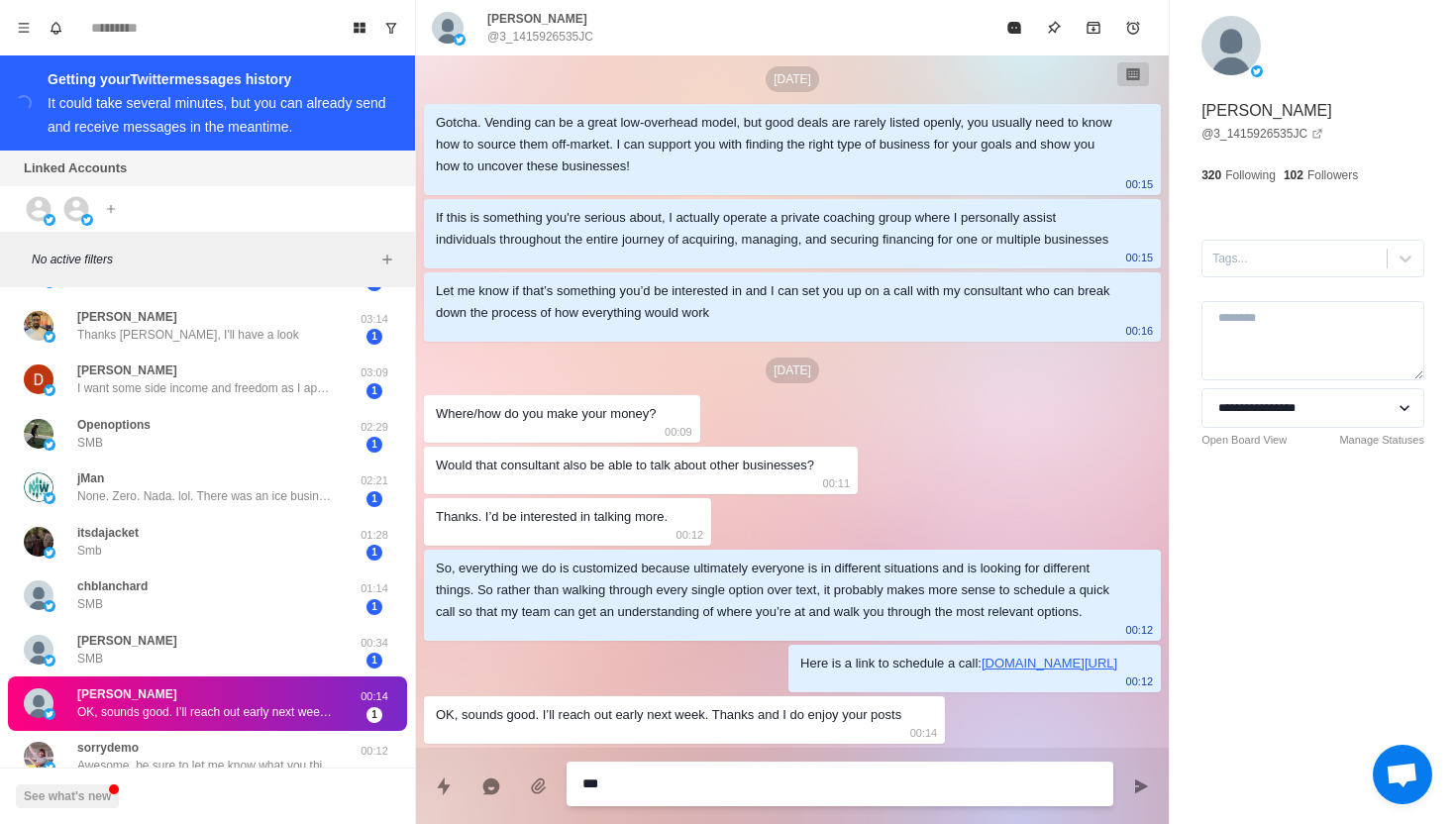 type on "*" 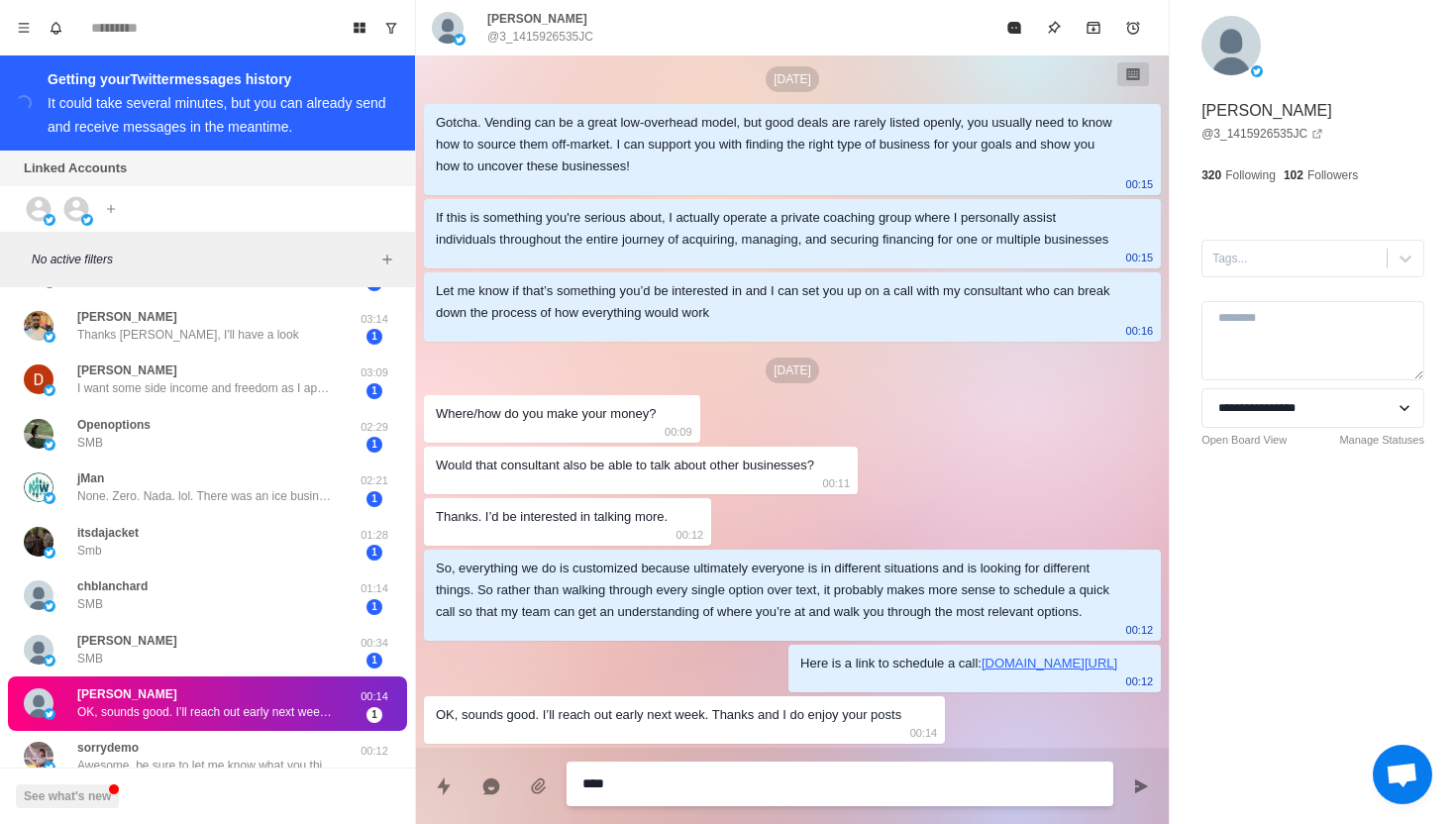 type on "*" 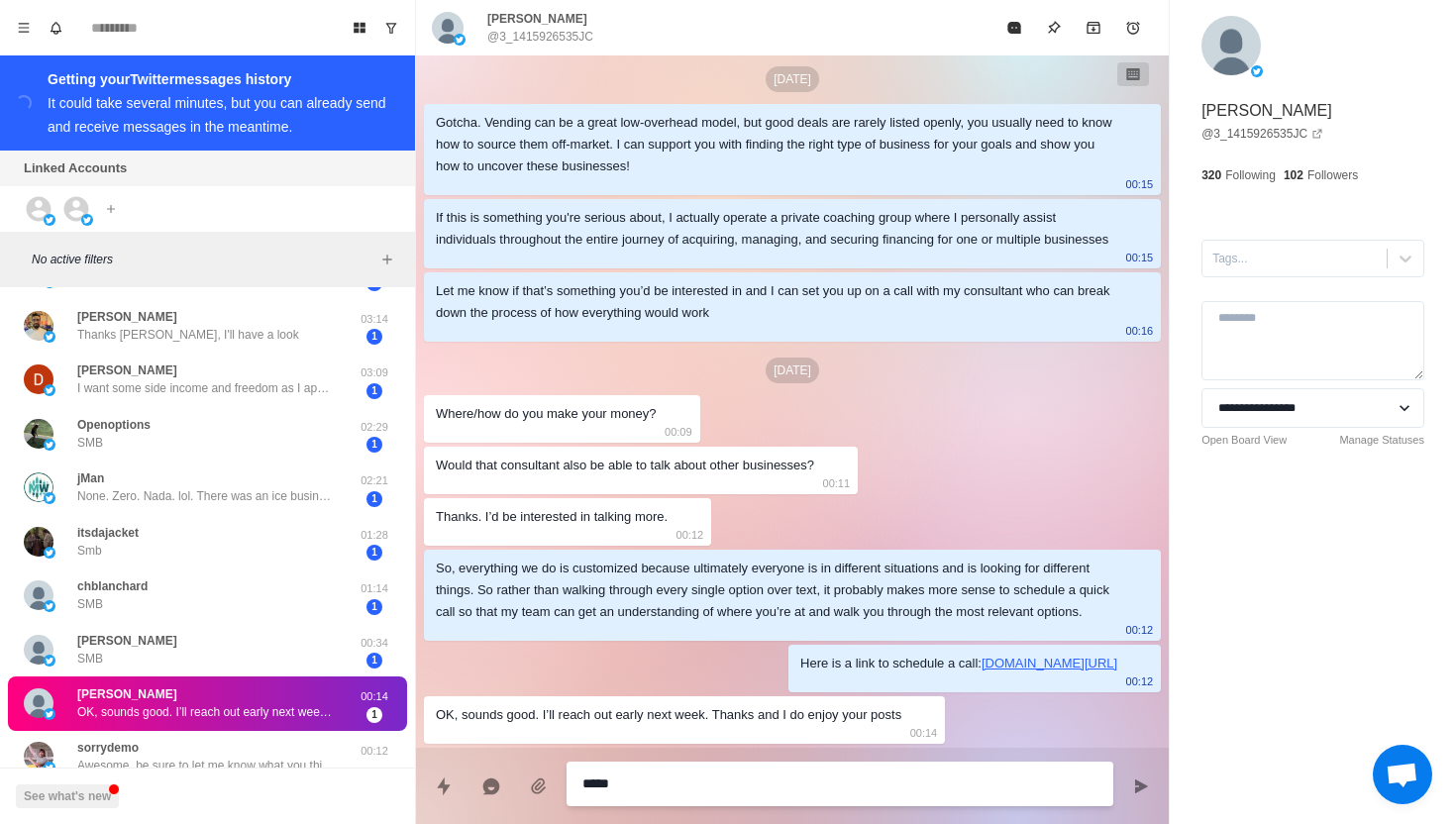 type on "******" 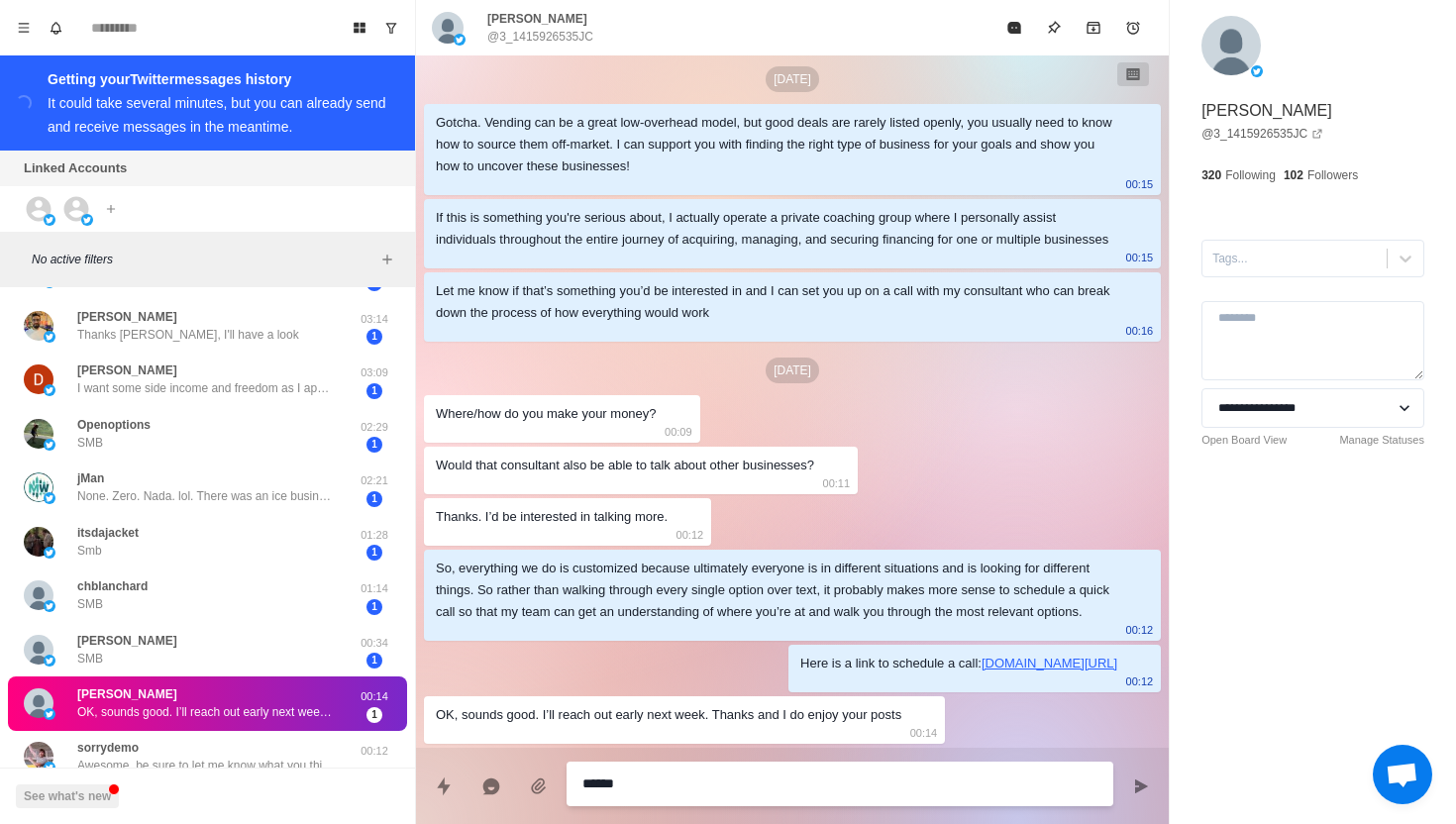 type on "*" 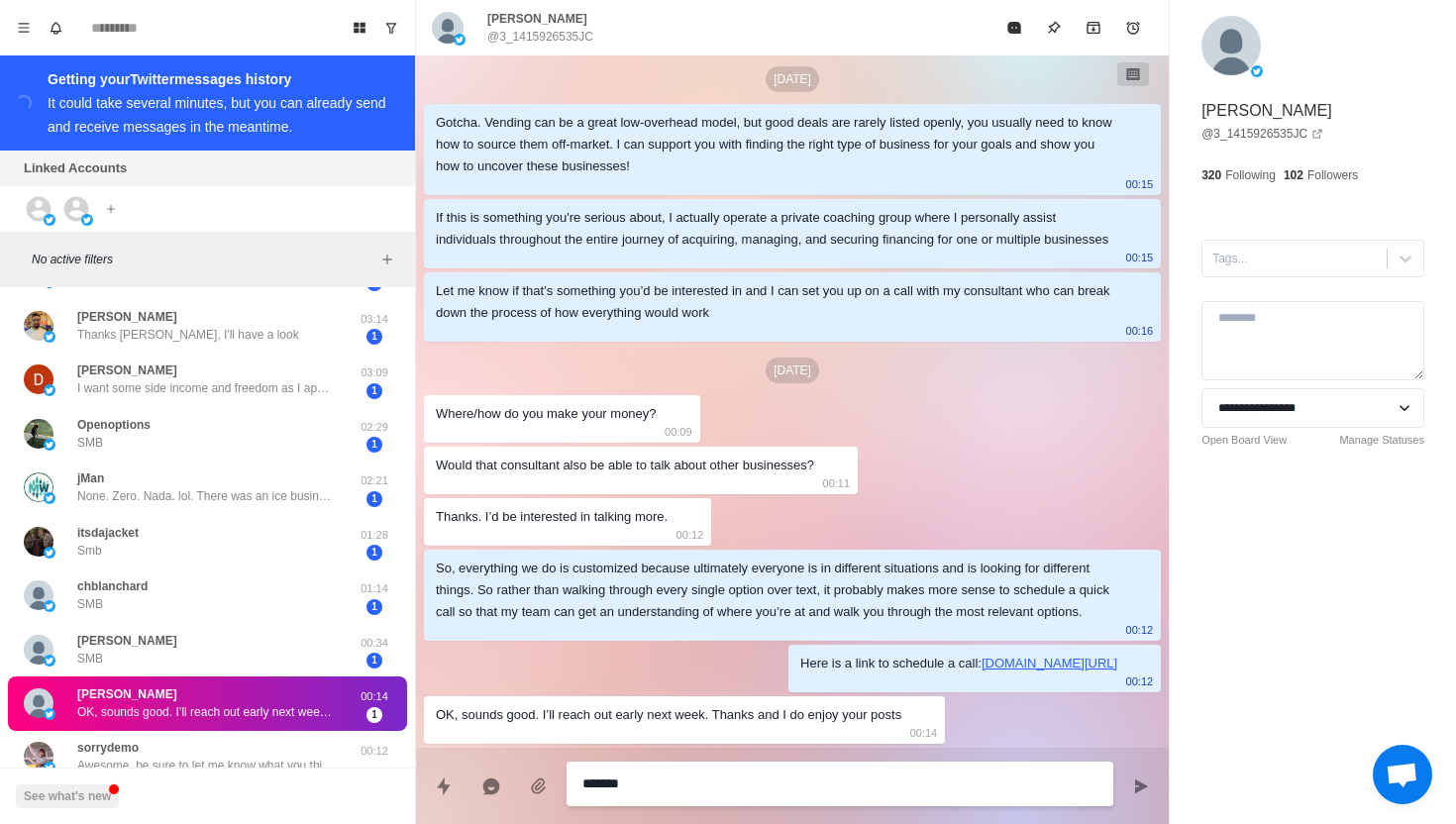 type on "*" 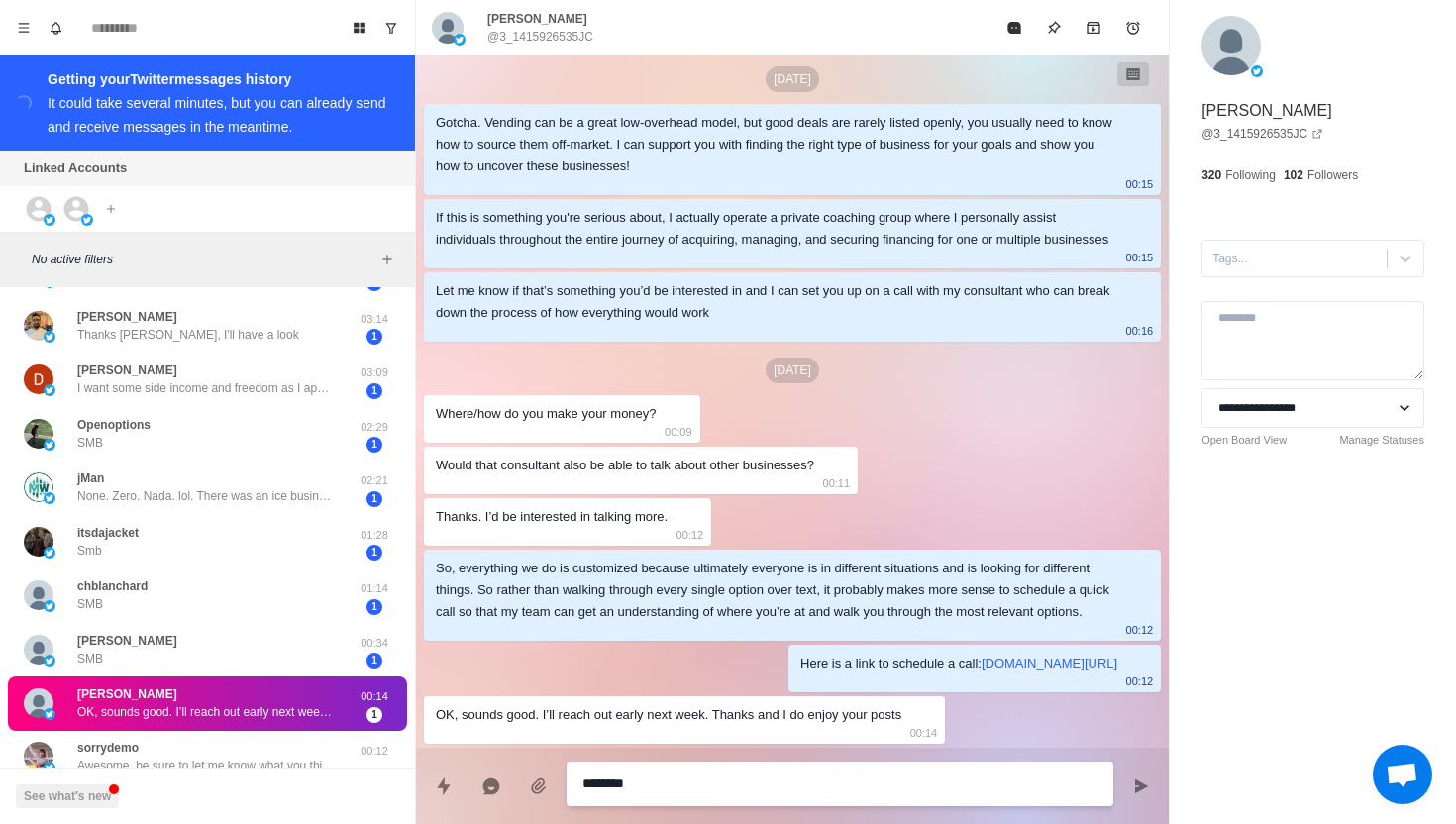 type on "*" 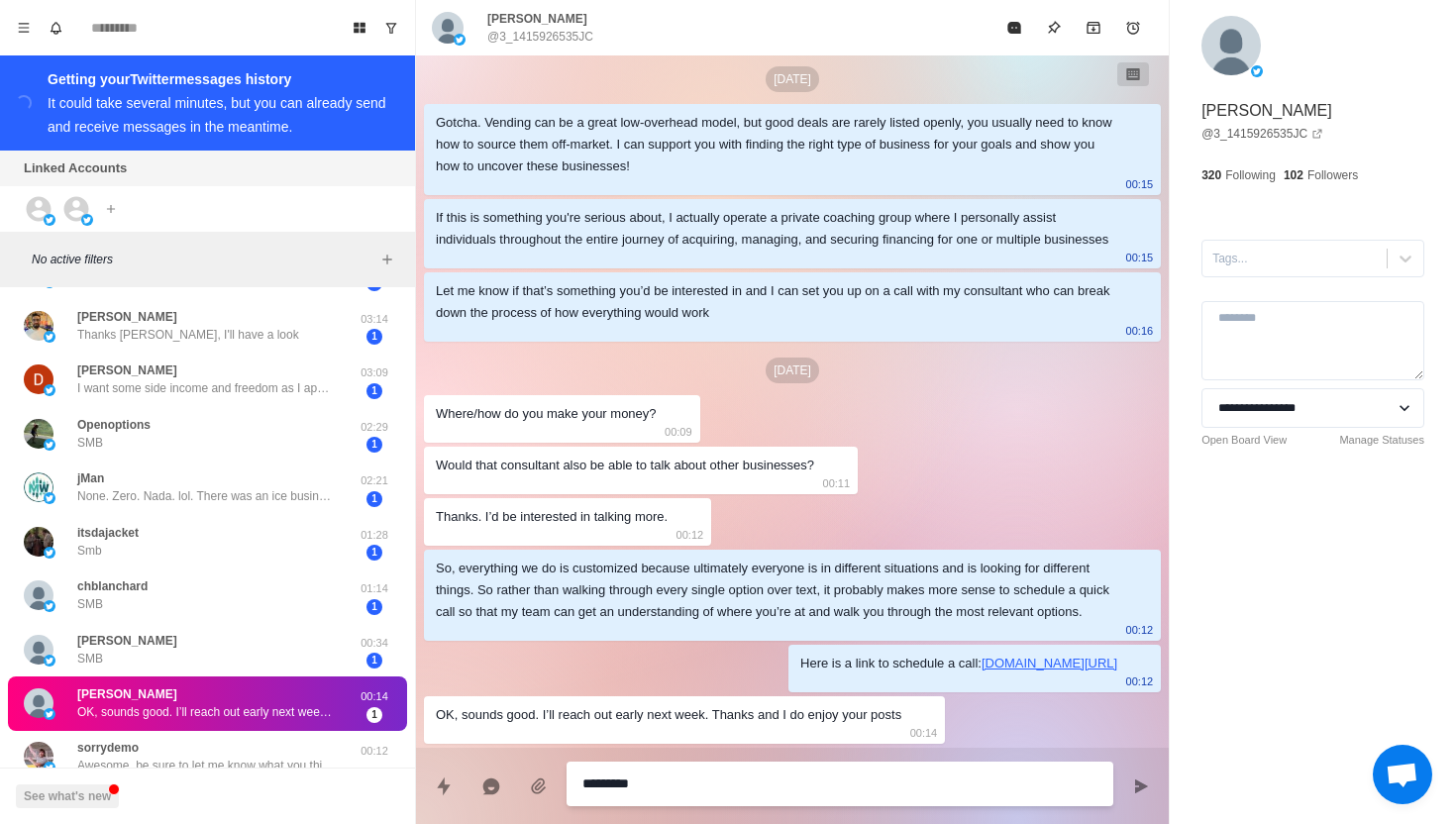 type on "*" 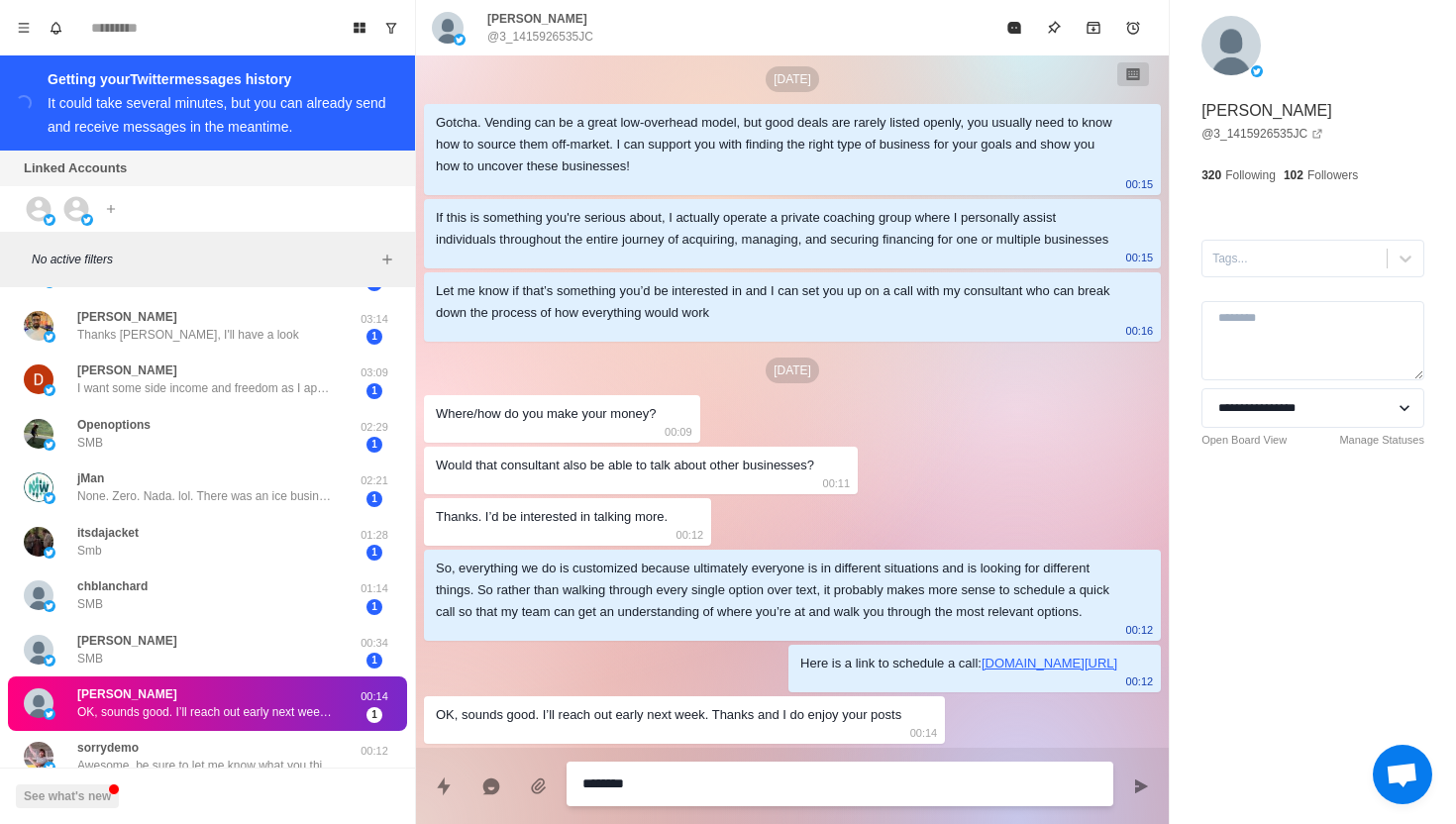 type on "*" 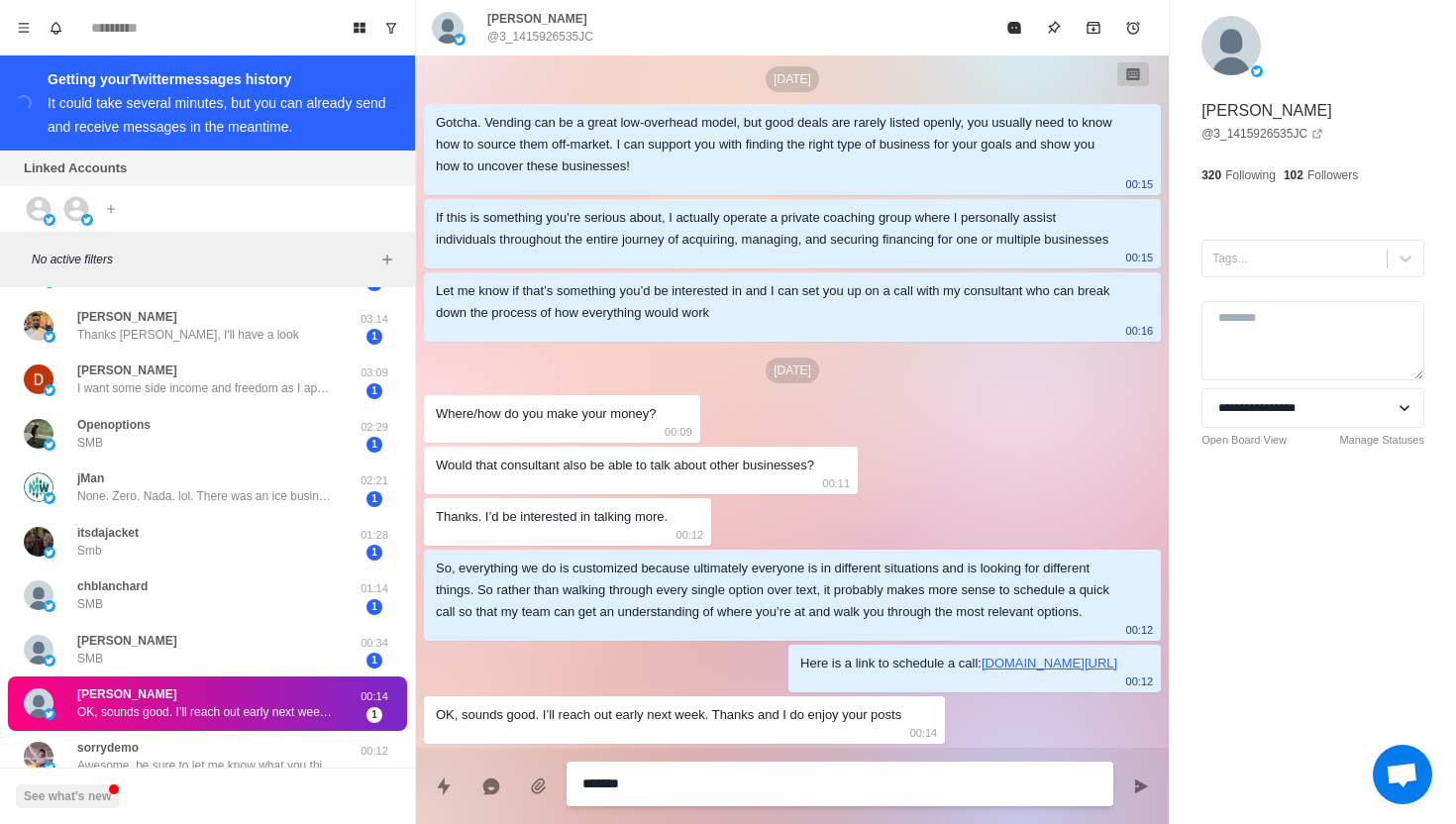 type on "*" 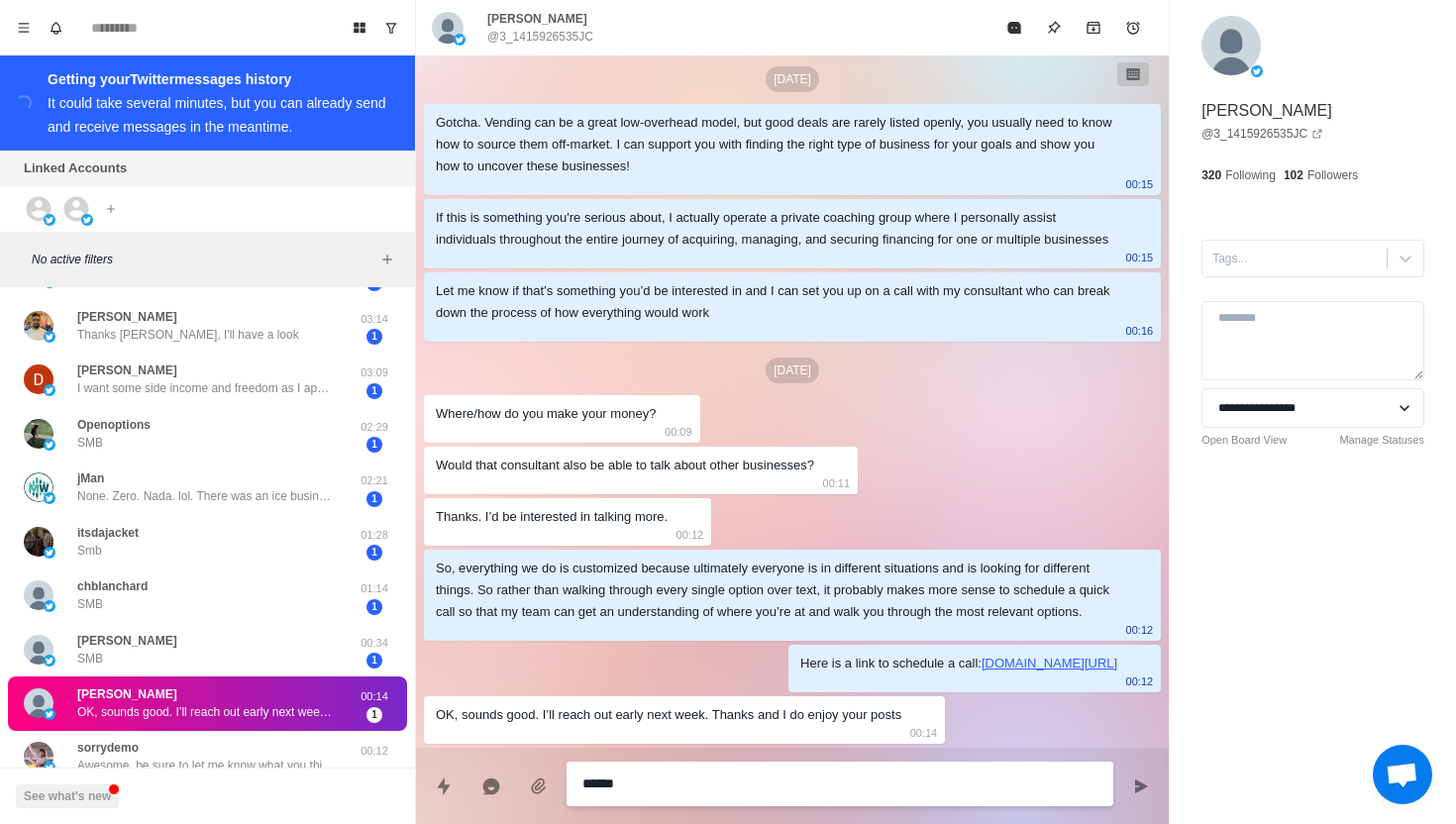 type on "*" 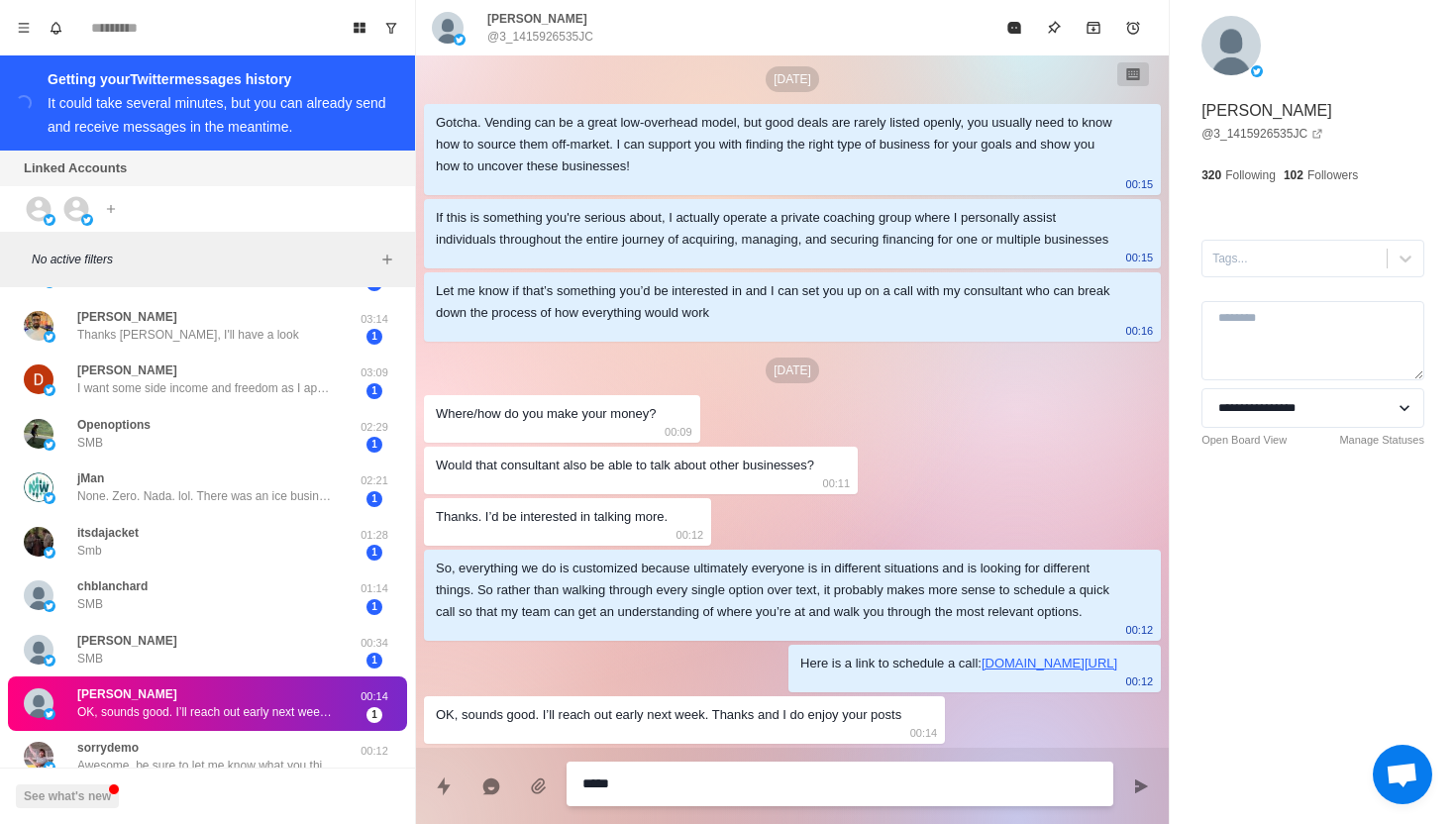 type on "*" 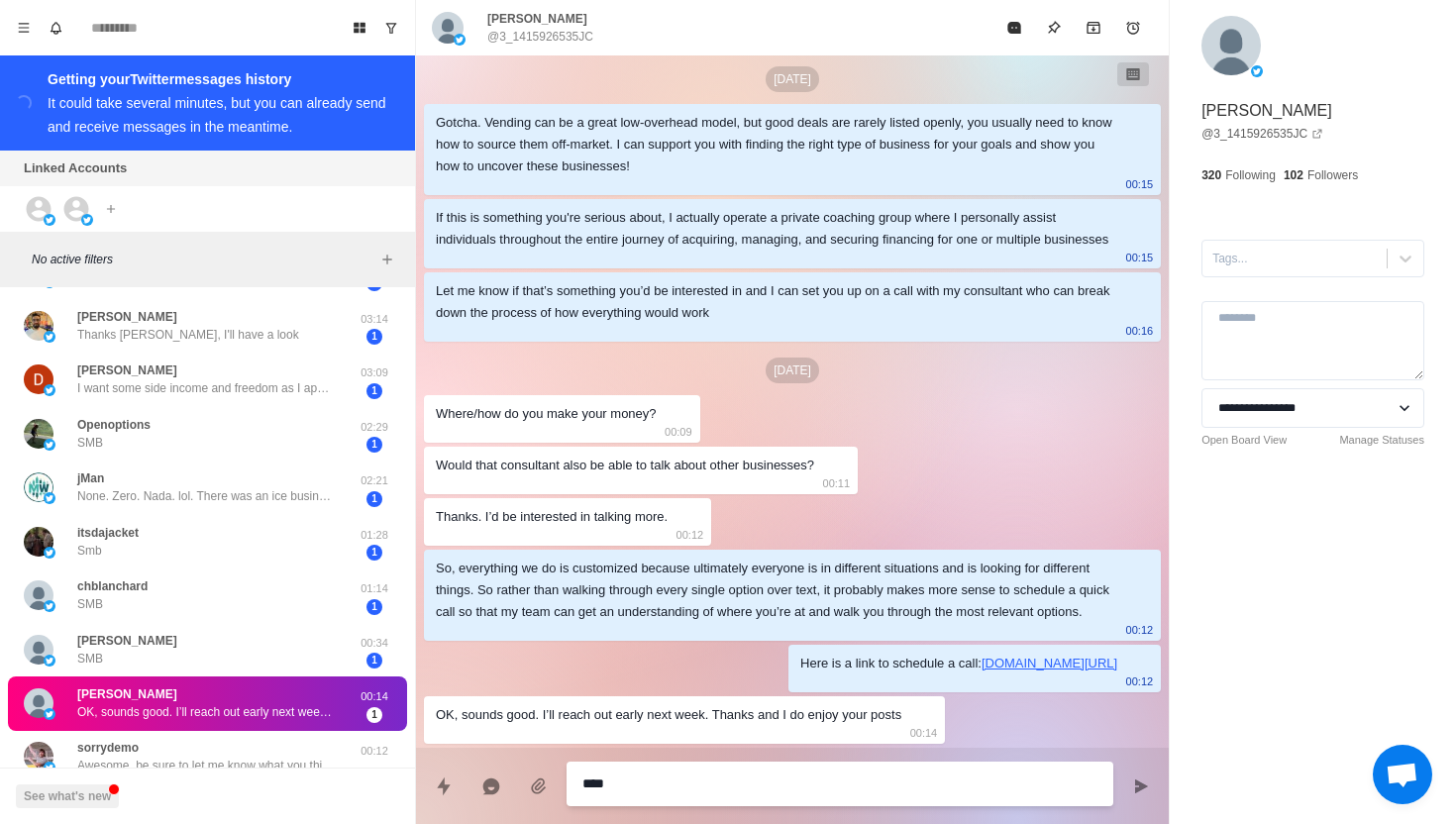 type on "*" 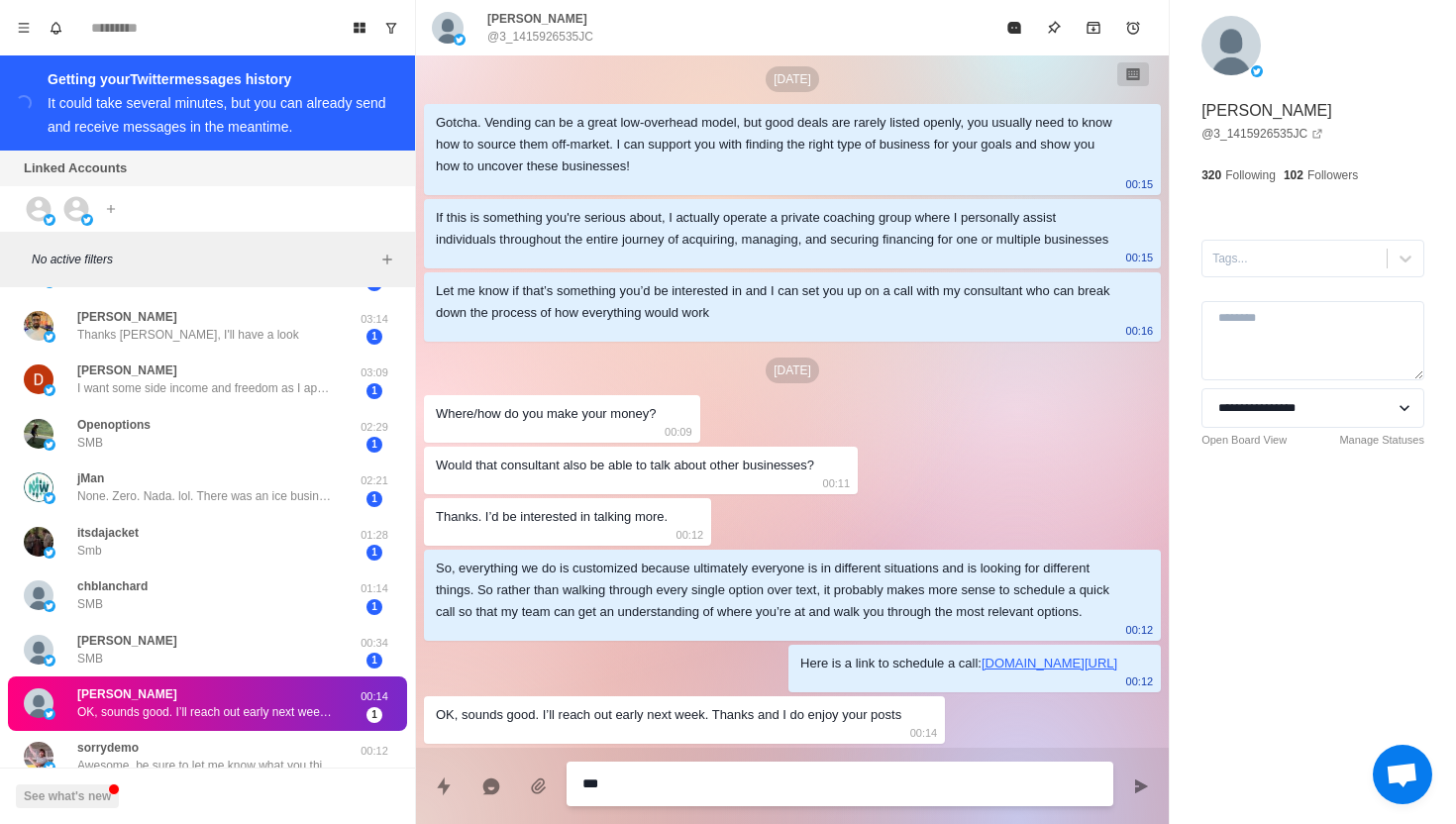 type on "*" 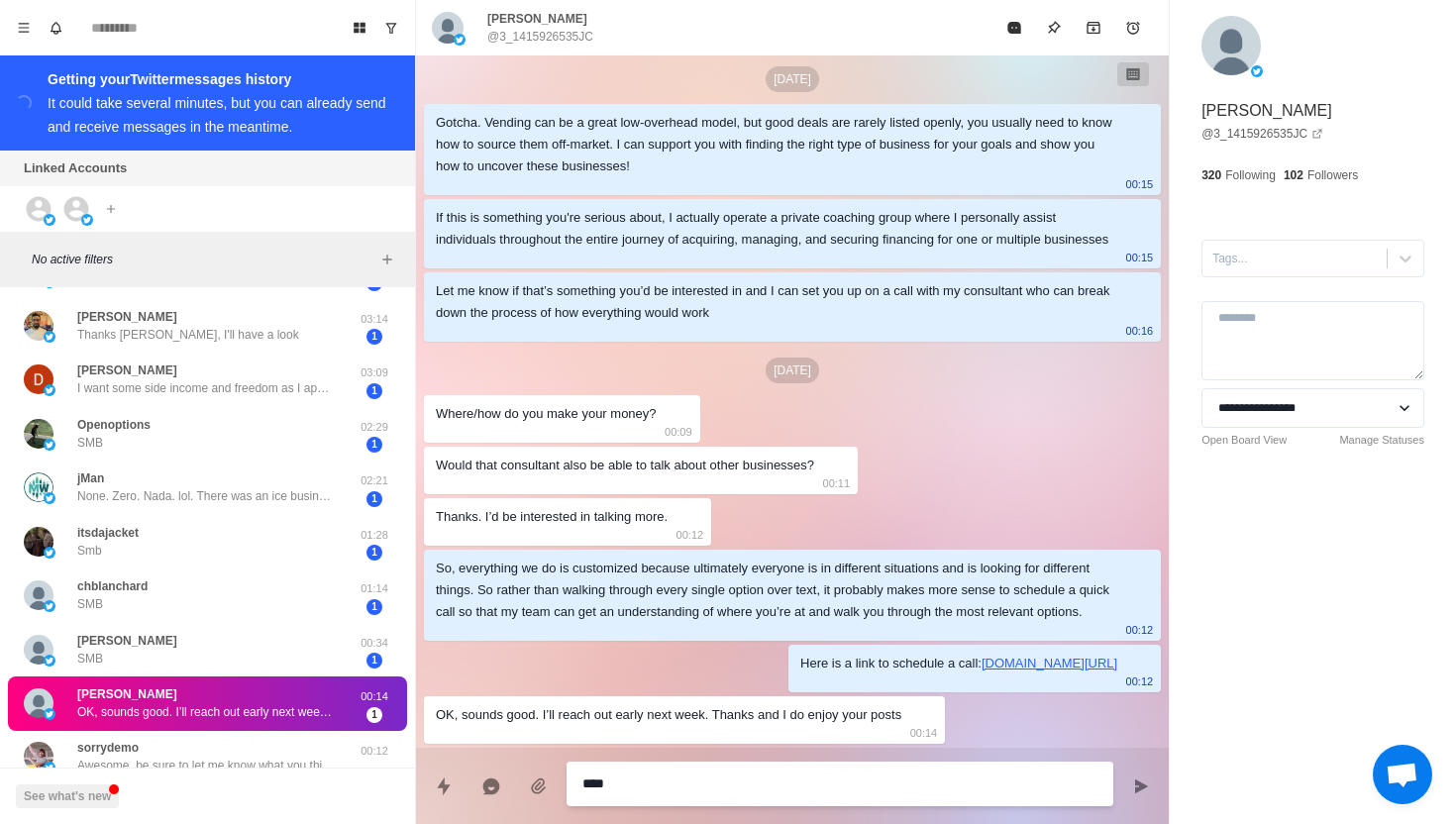 type on "*****" 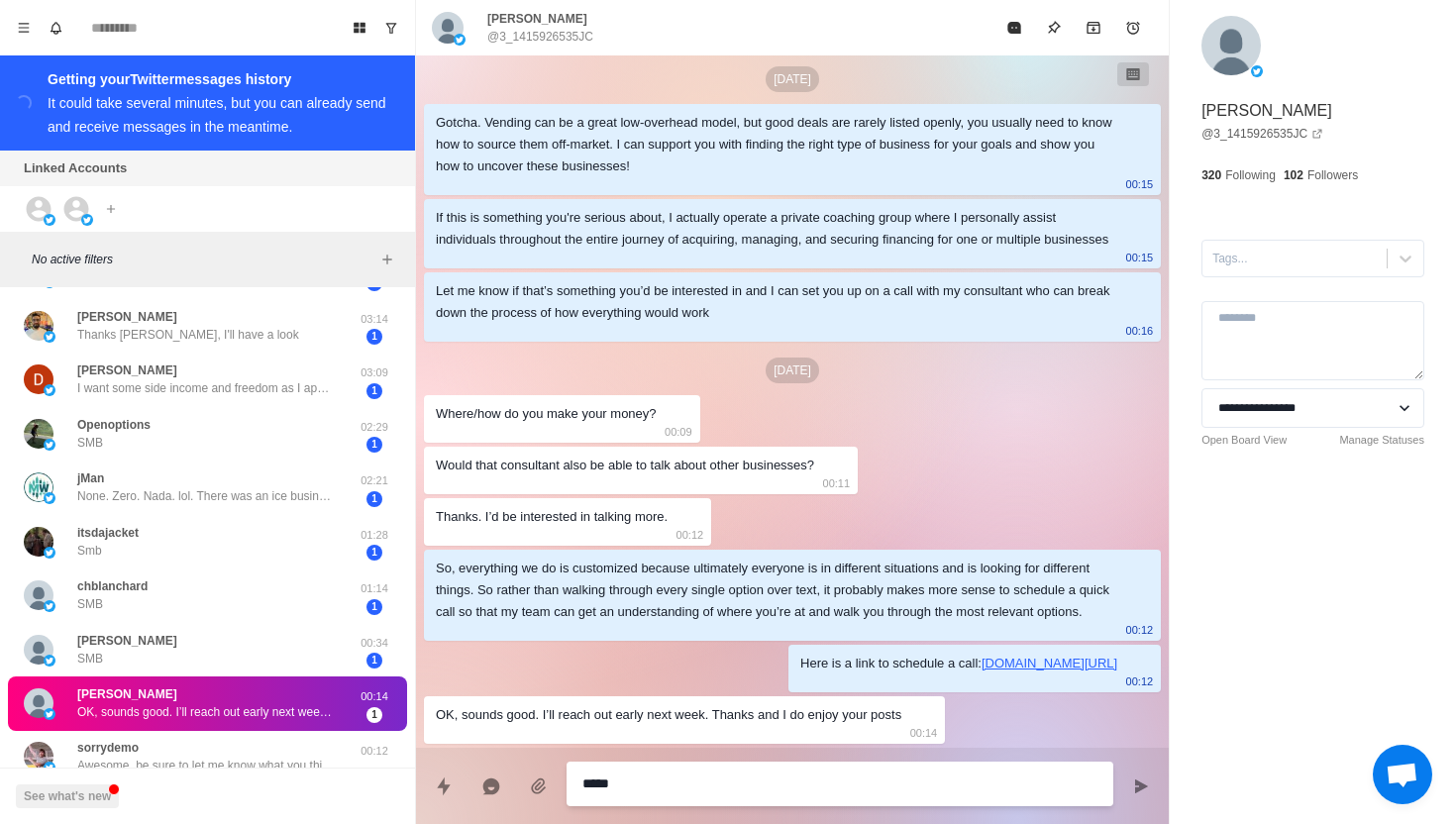 type on "*" 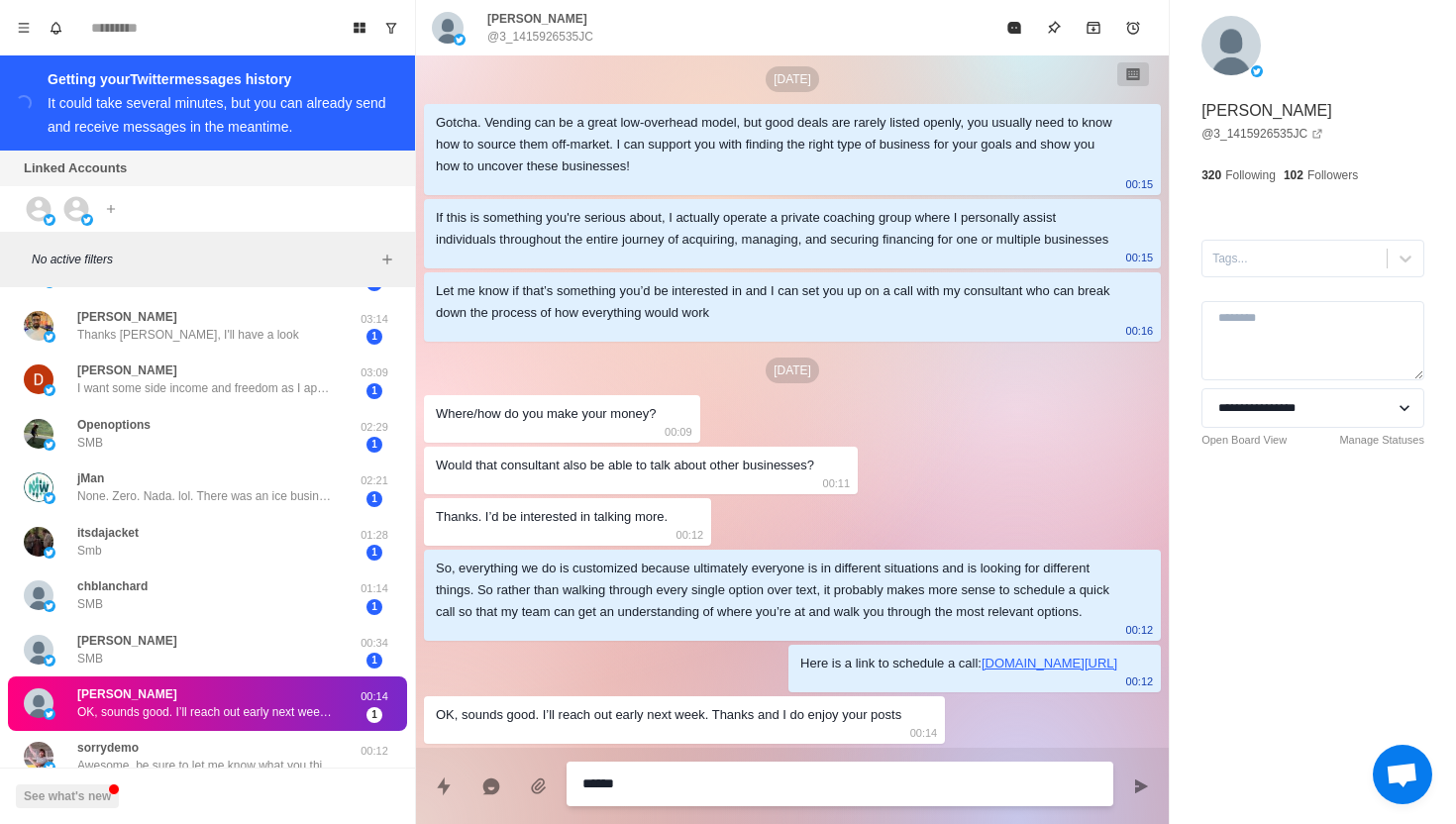type on "*" 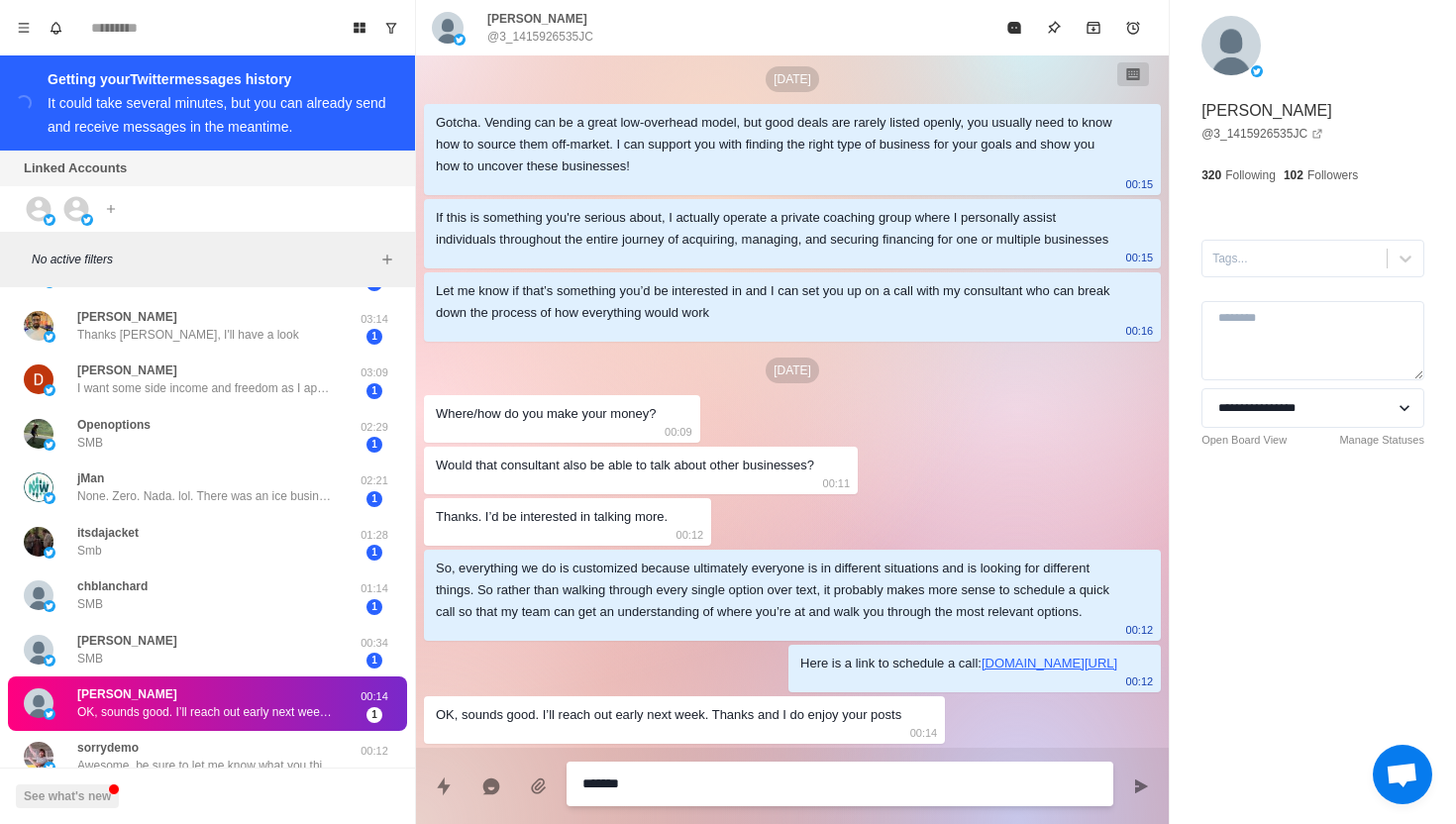 type on "*" 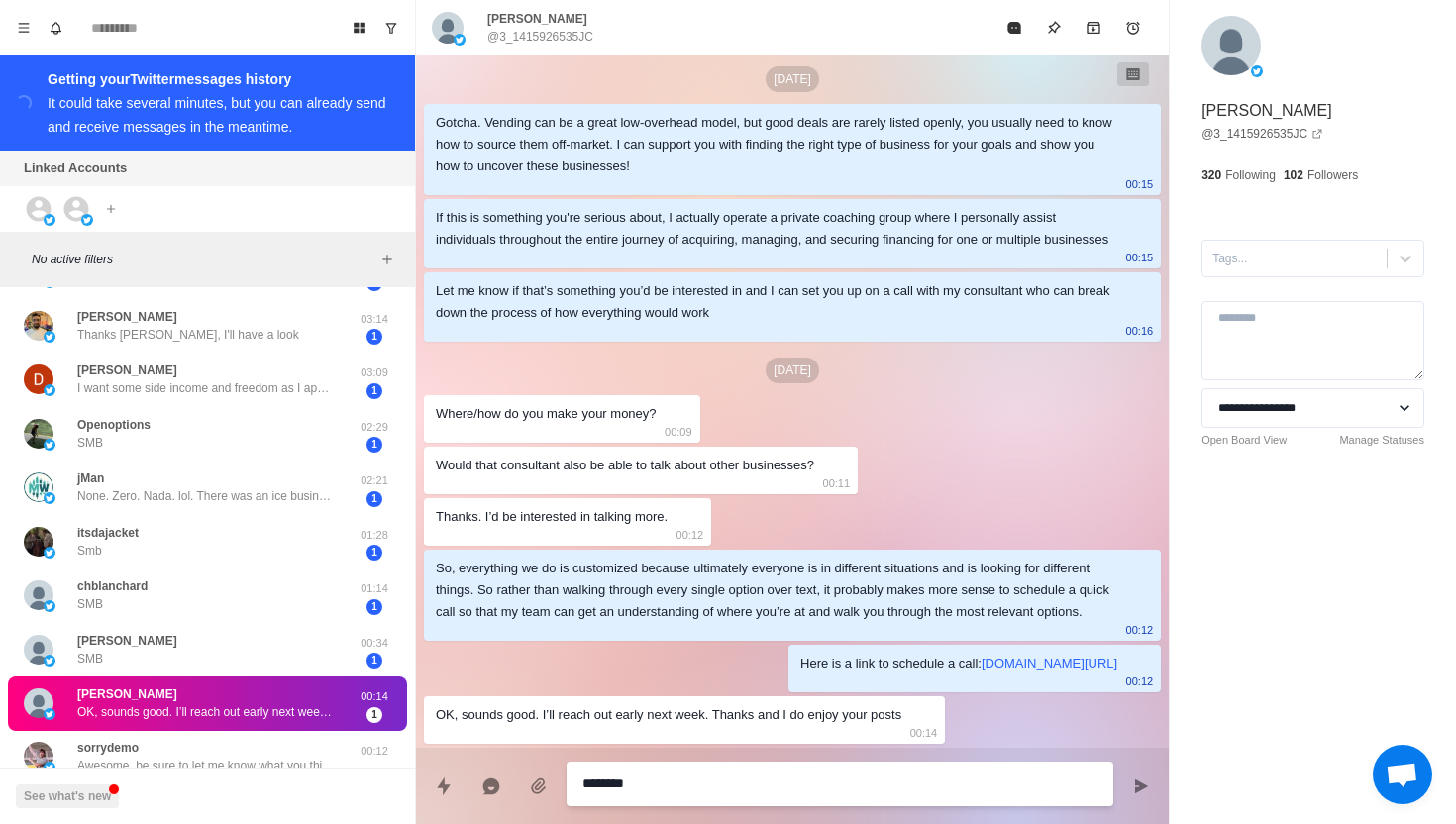 type on "*" 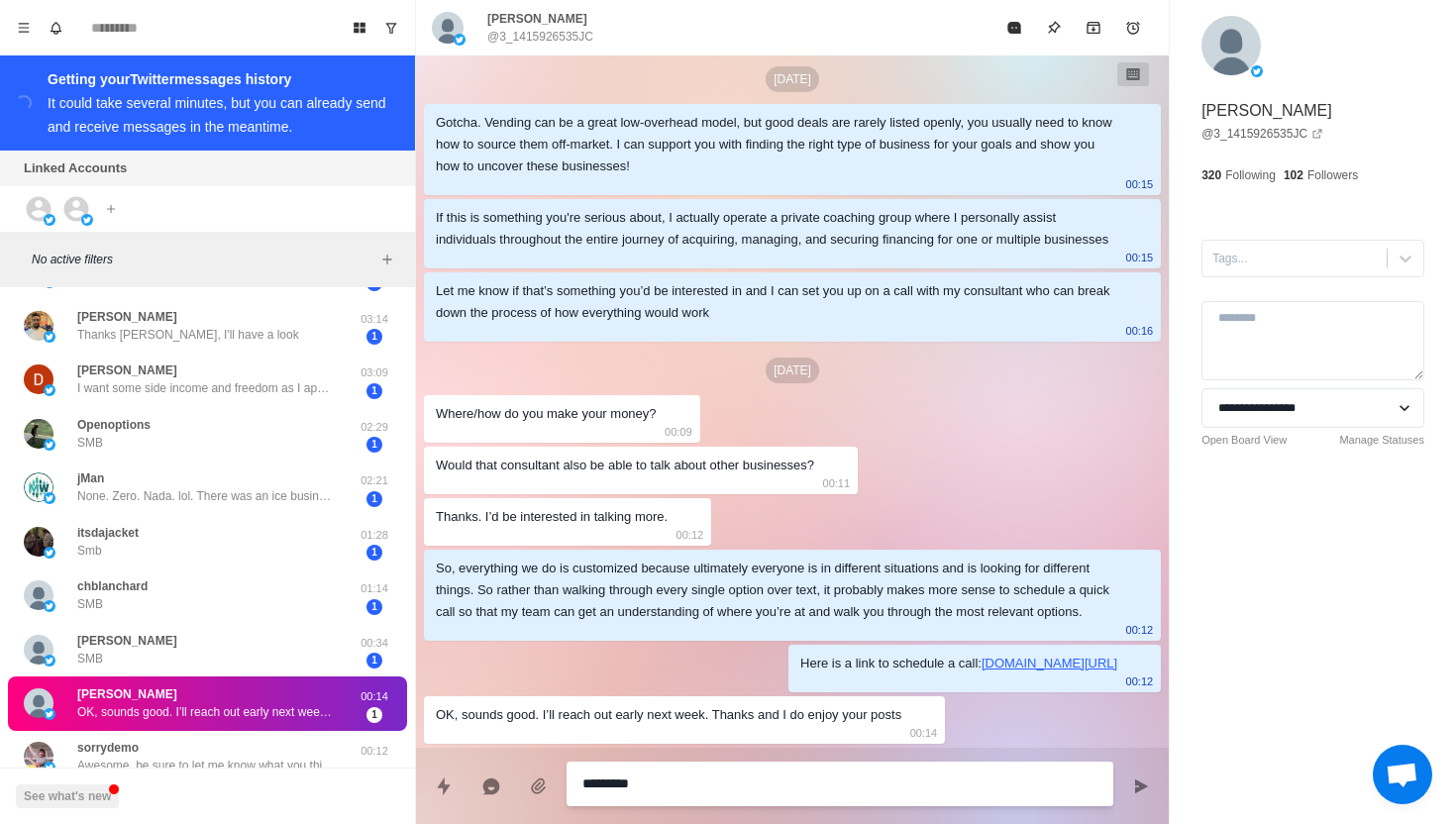 type on "*" 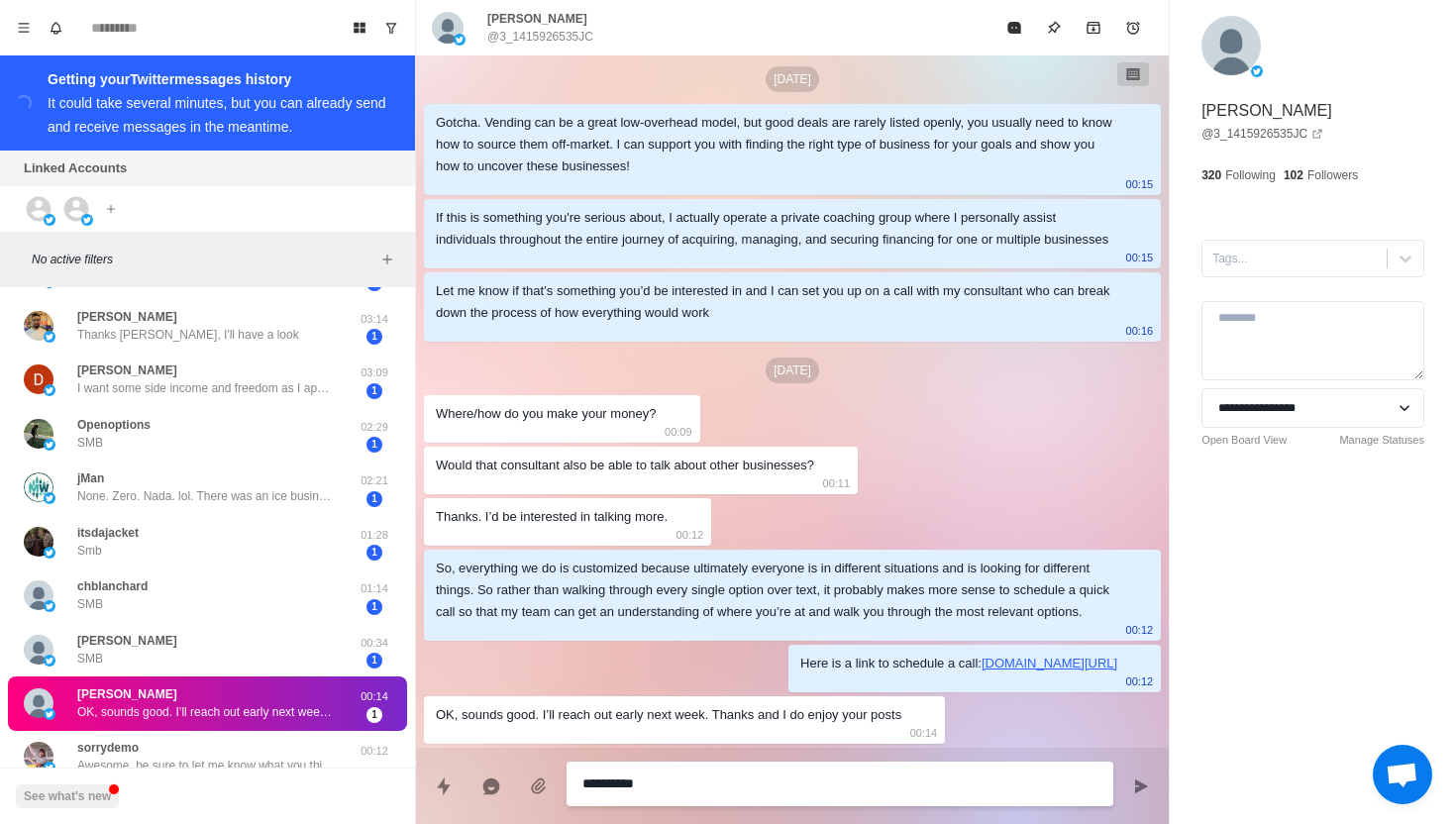 type on "*" 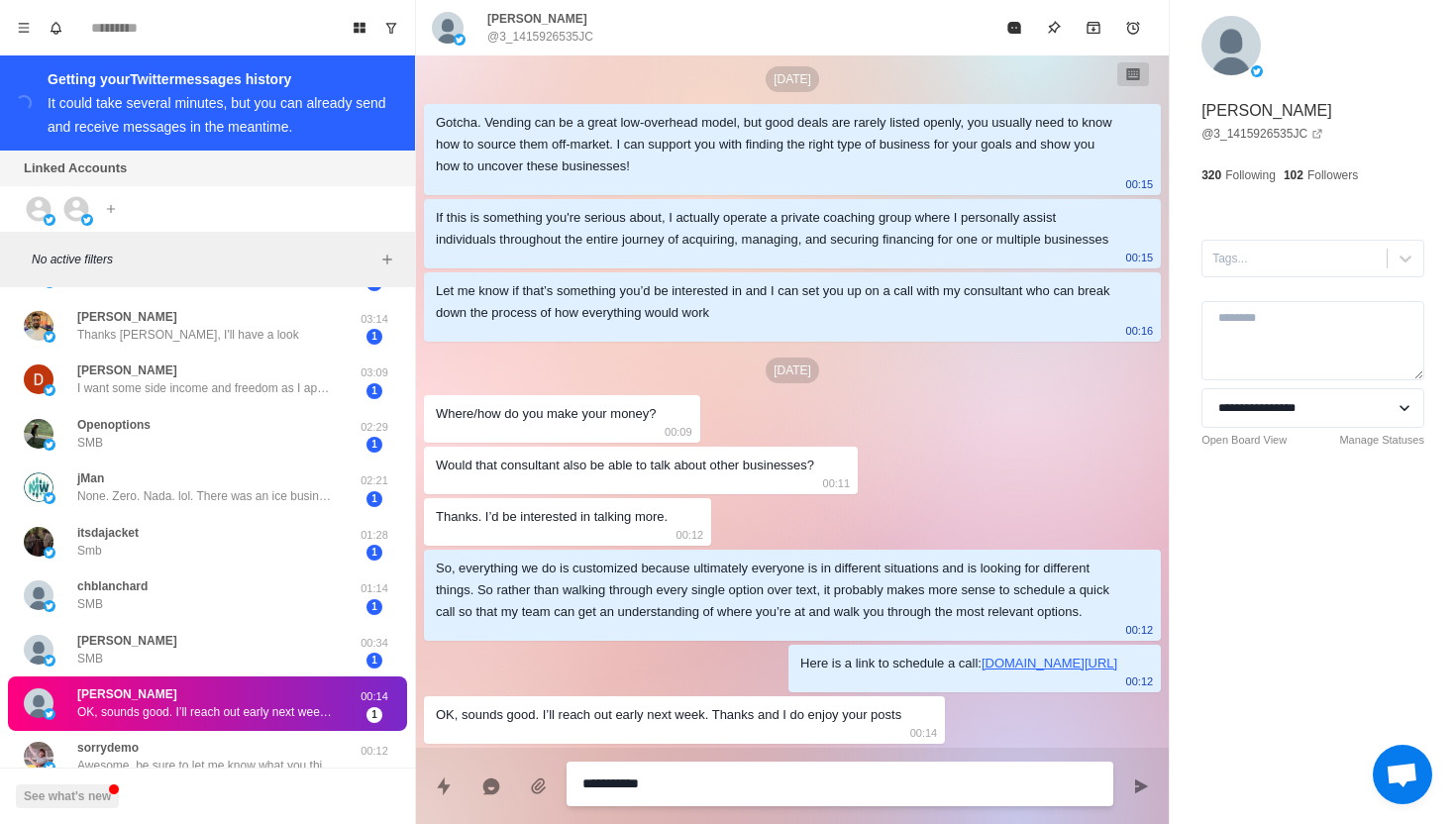 type on "*" 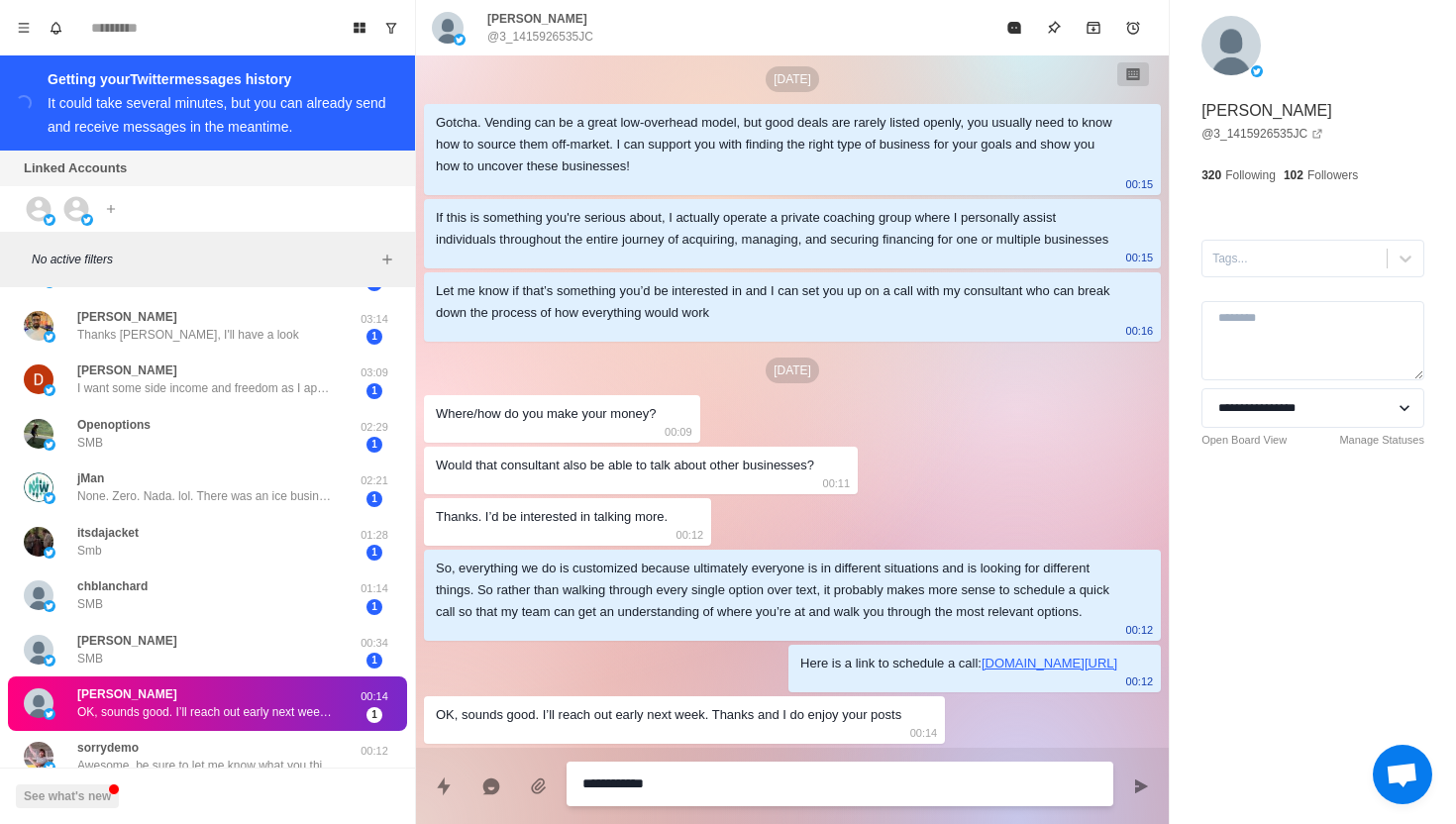 type on "*" 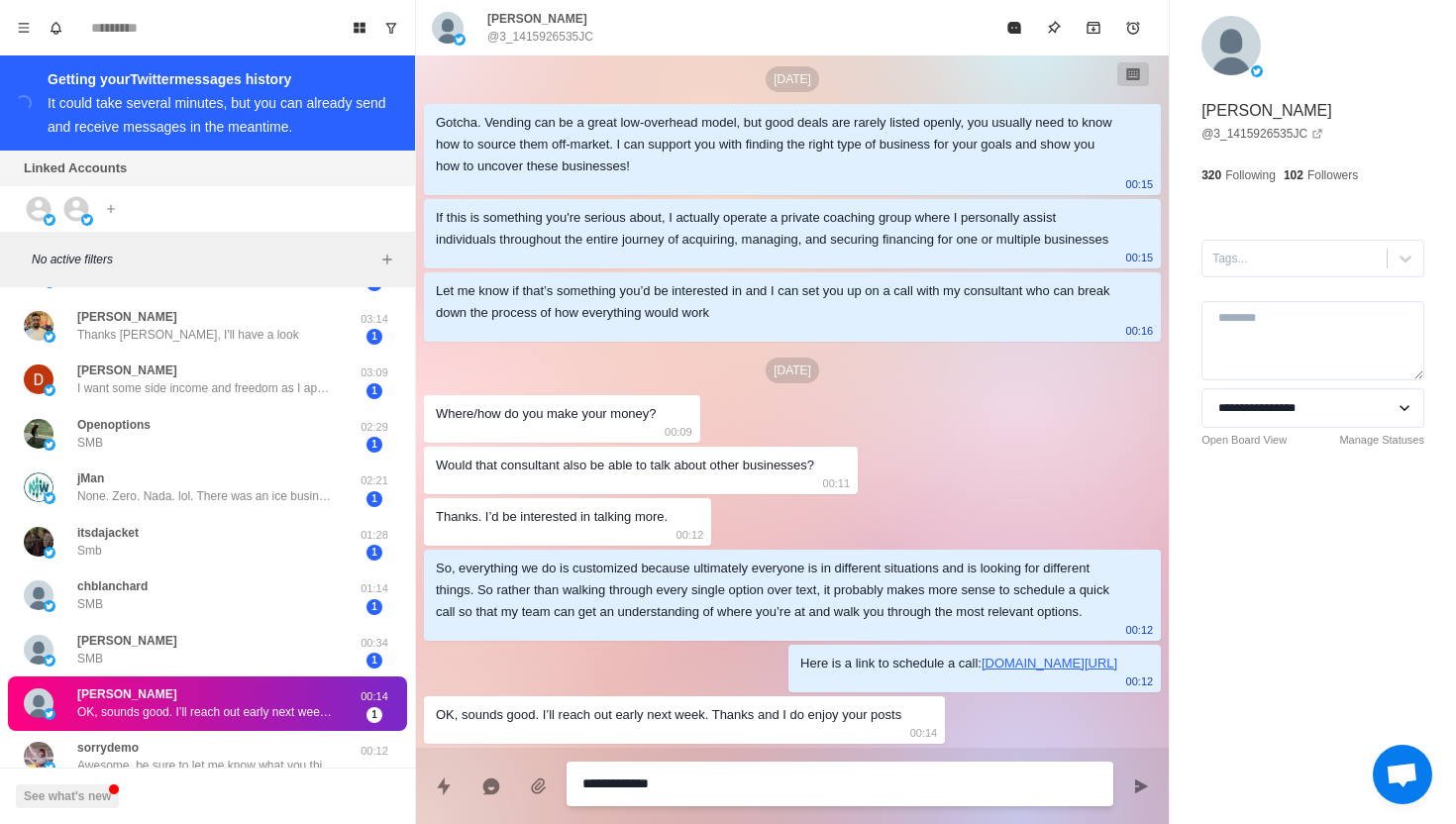 type on "*" 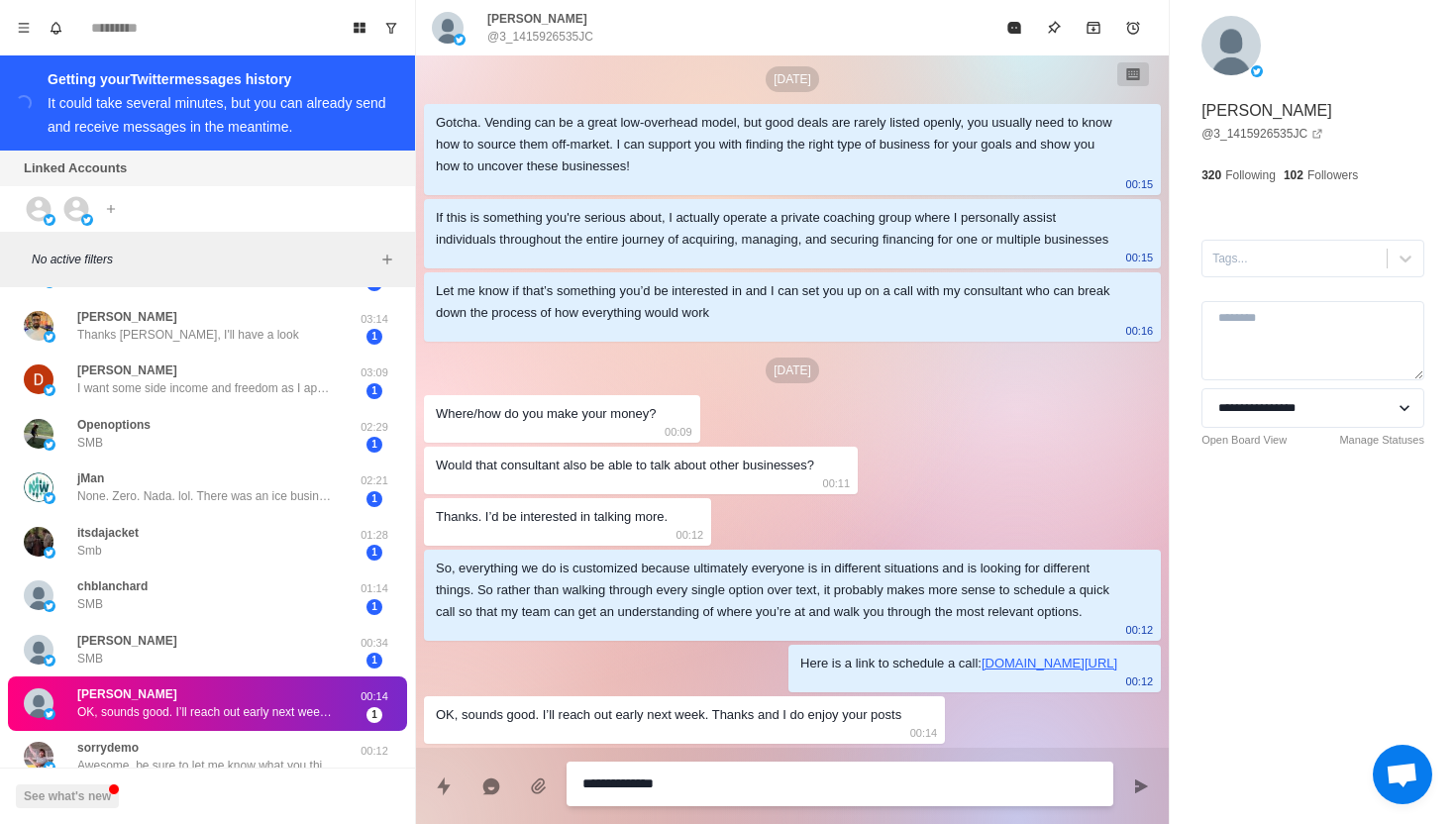 type on "*" 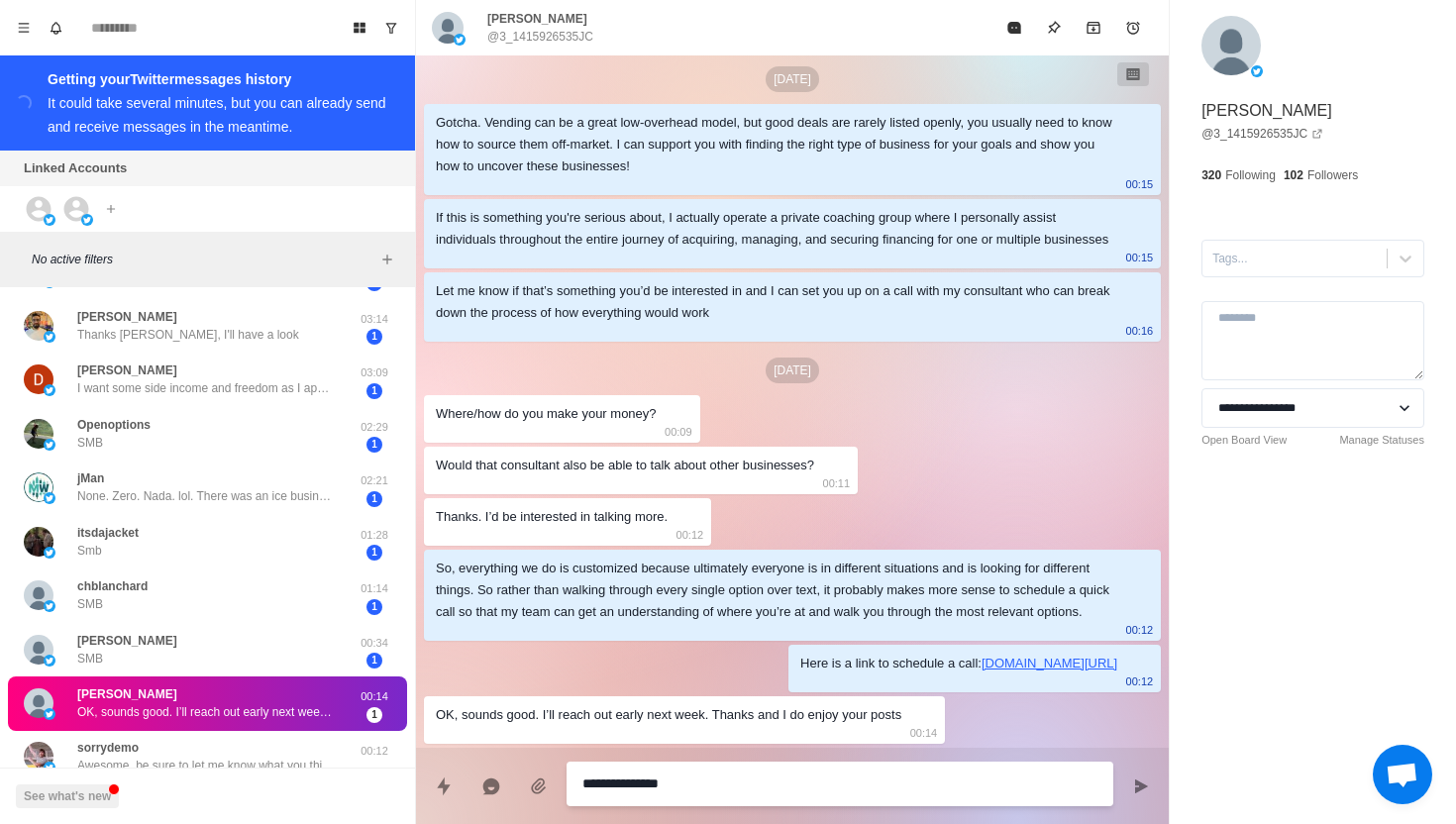 type on "*" 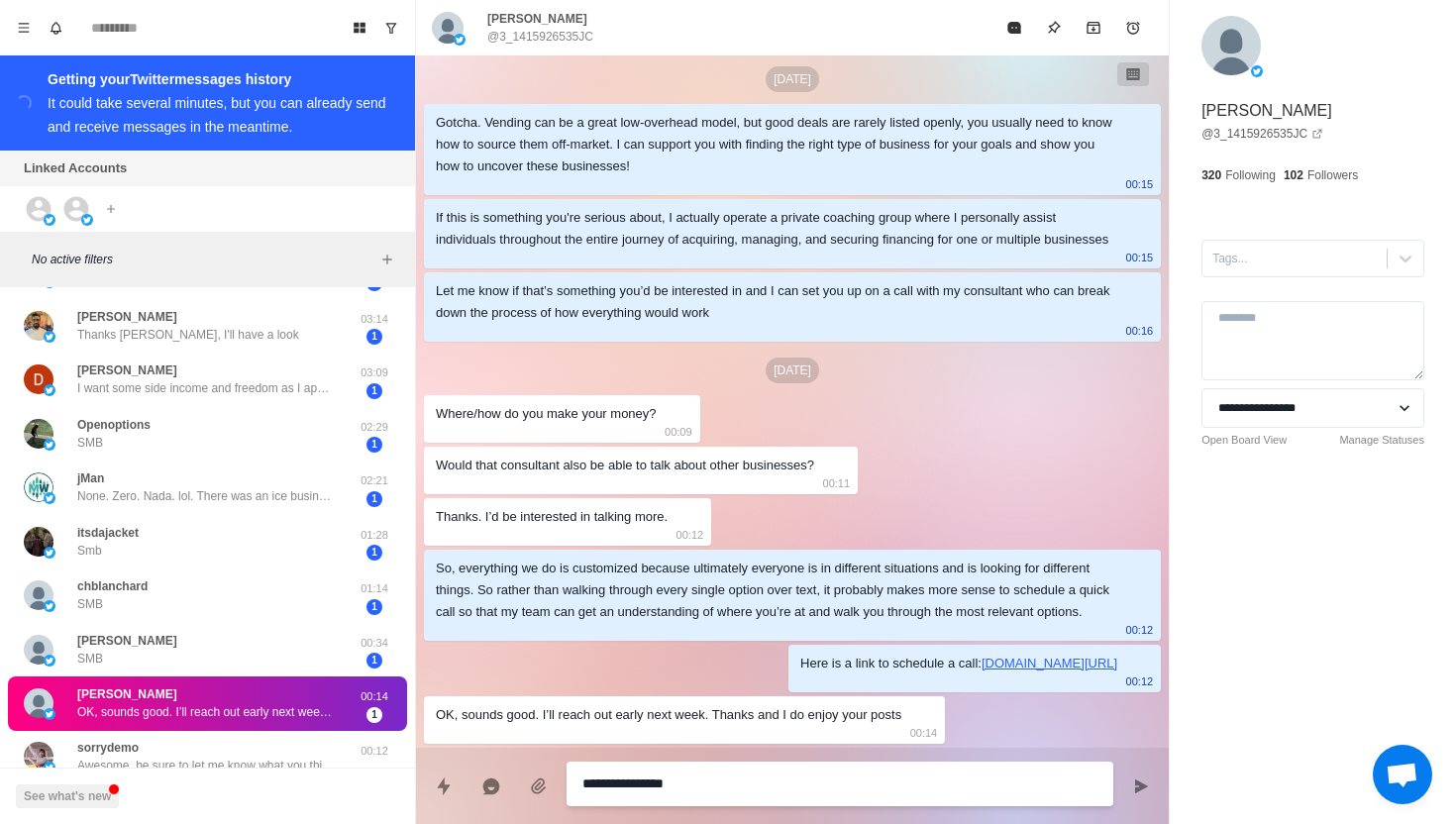 type on "*" 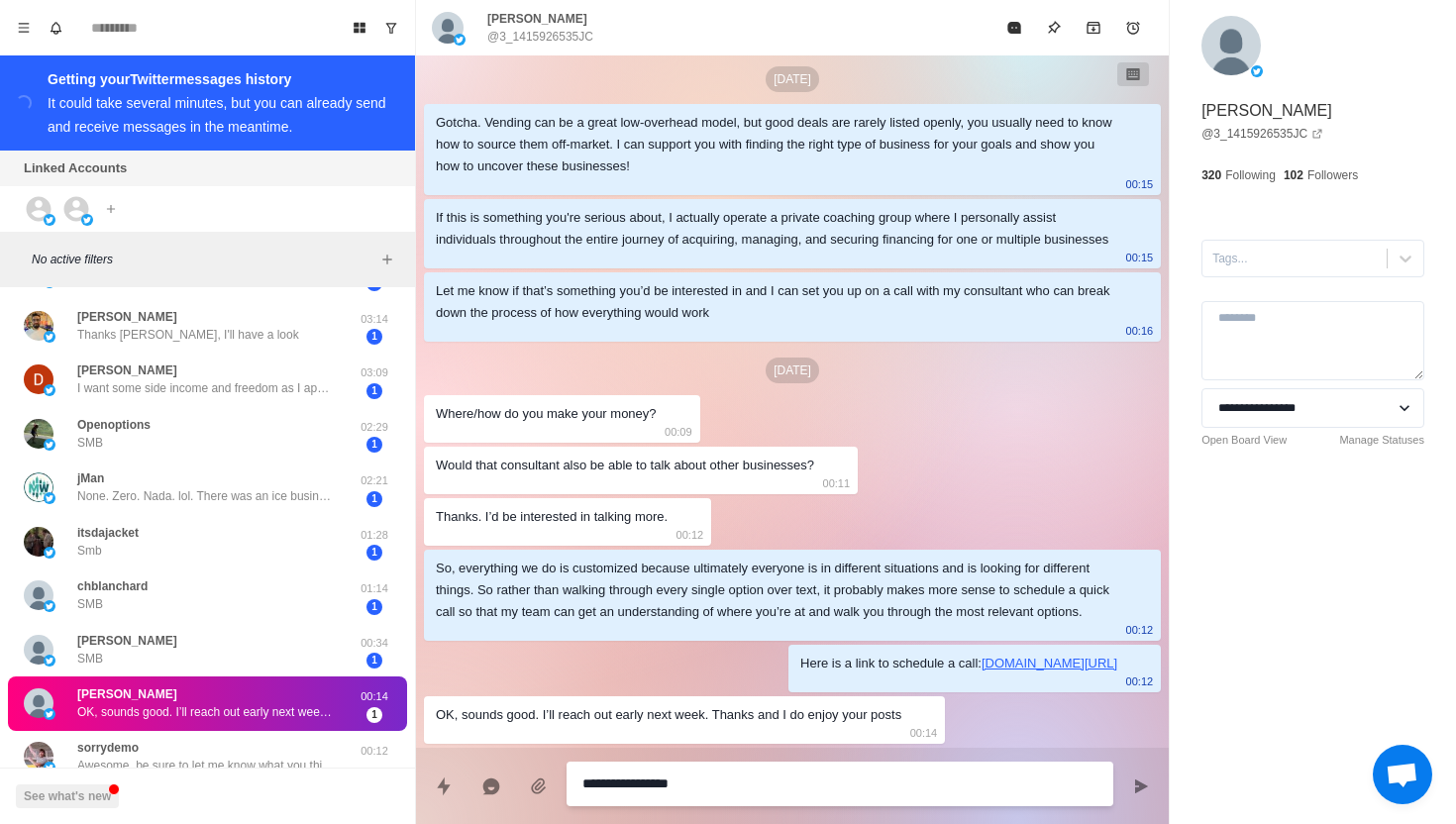 type on "*" 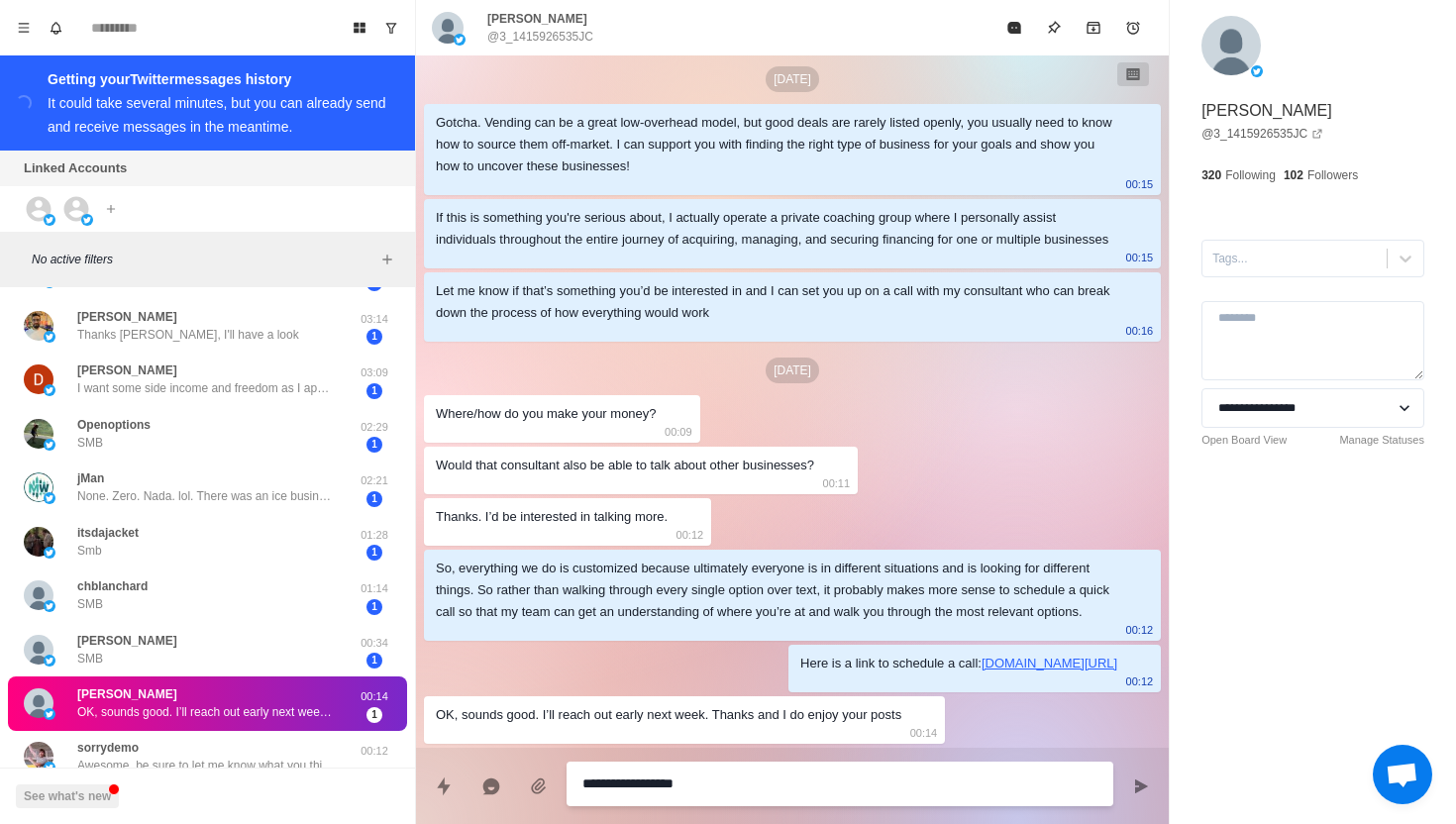 type on "*" 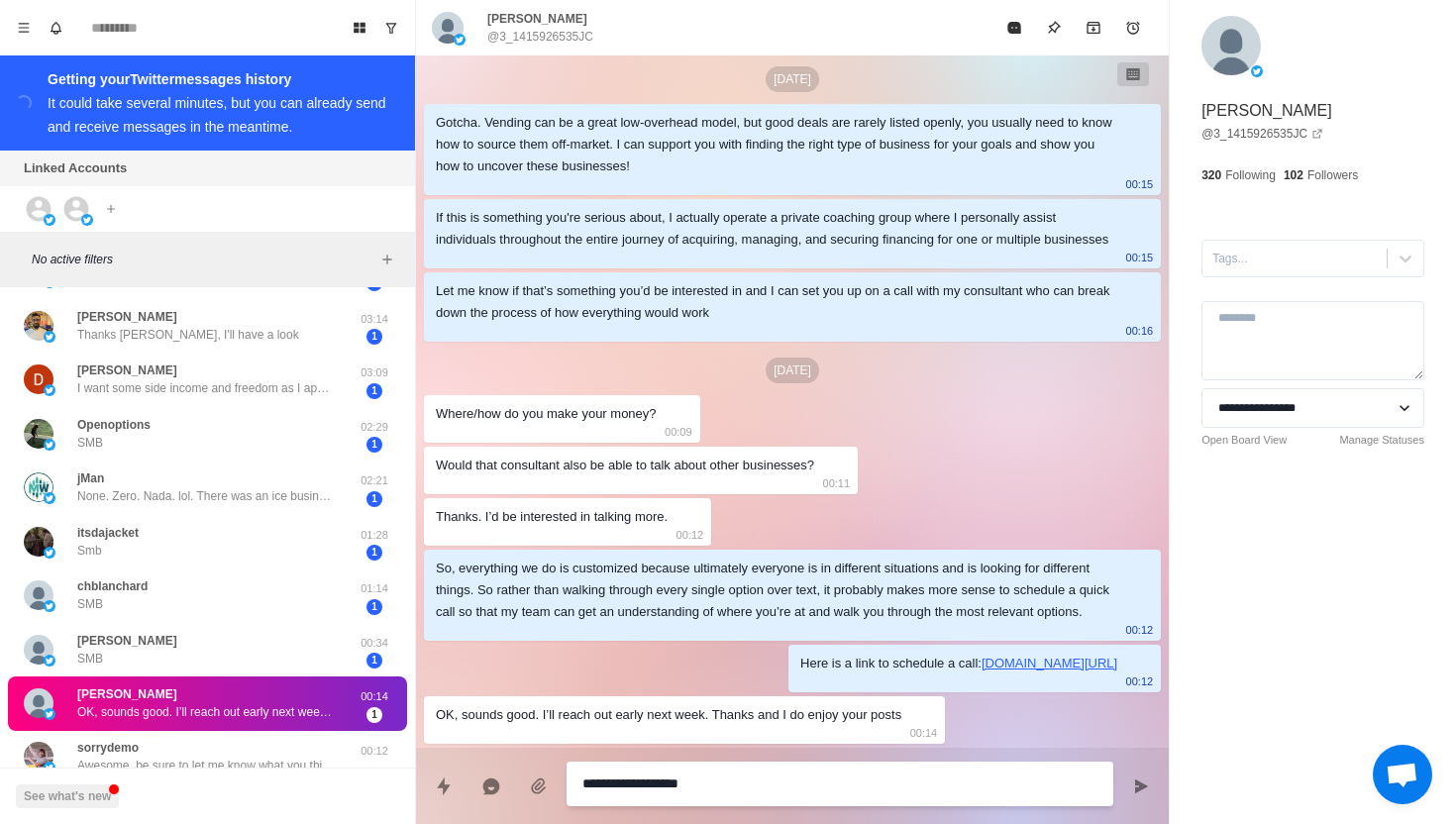 type on "*" 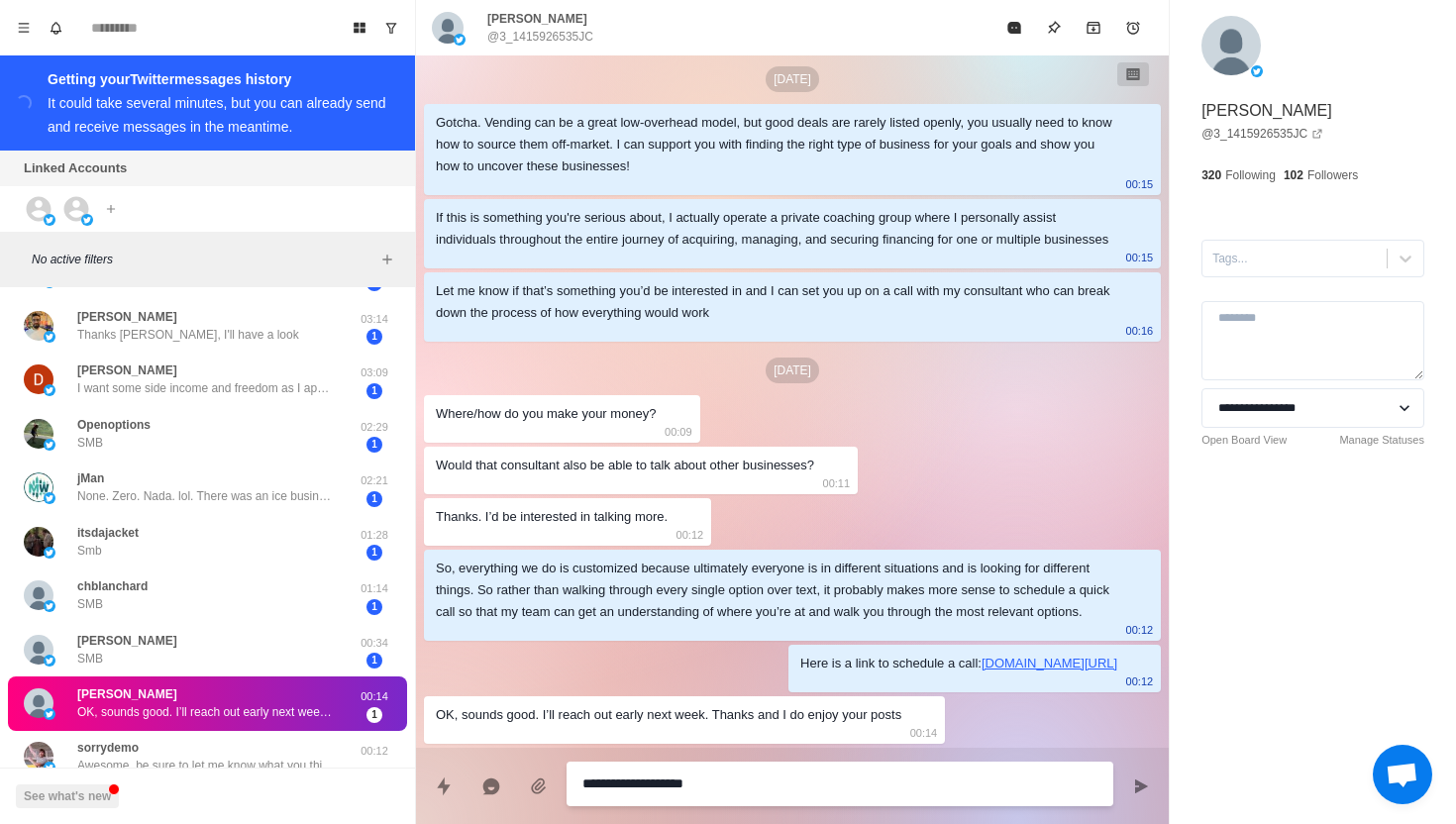 type on "*" 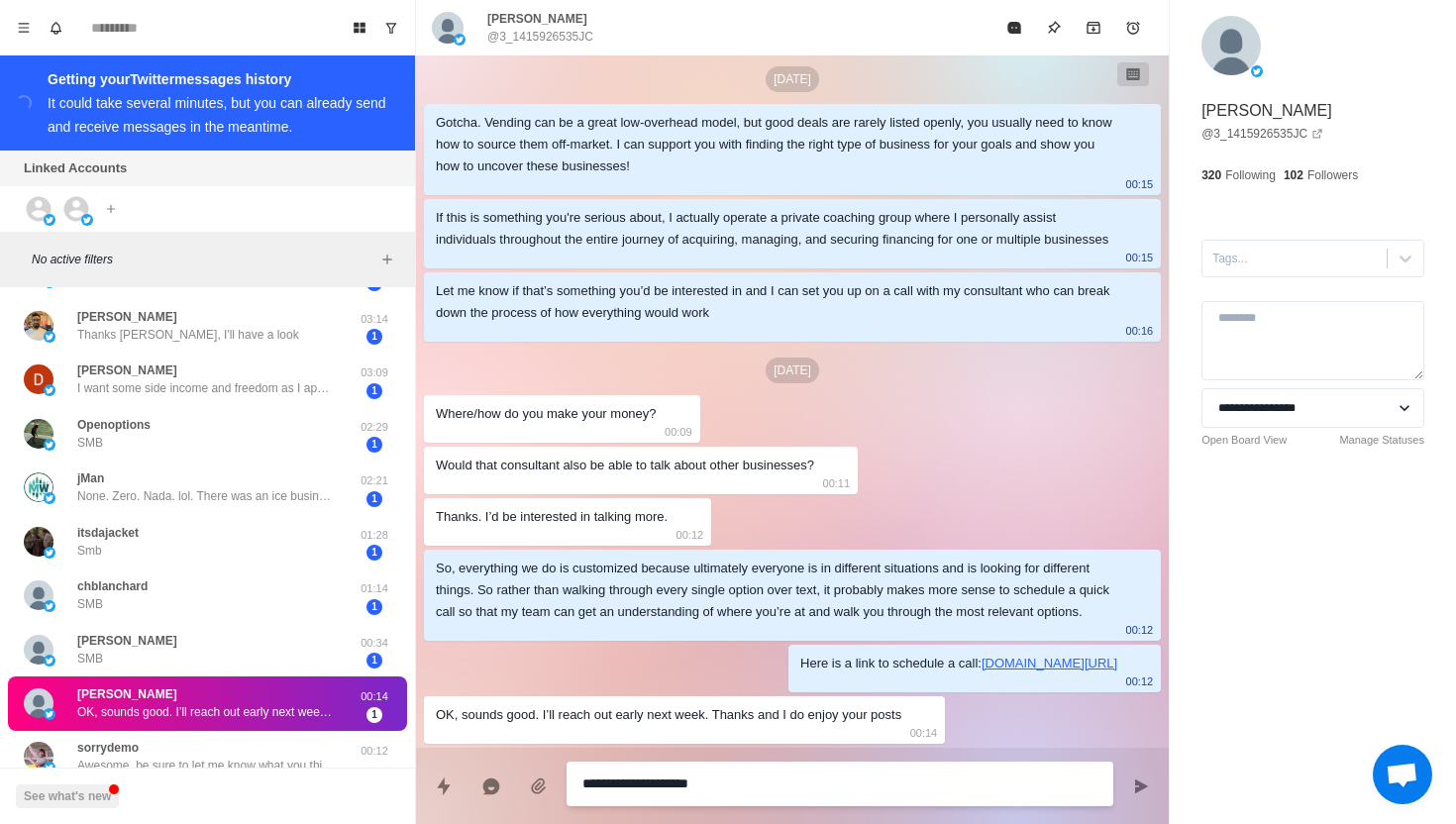 type on "**********" 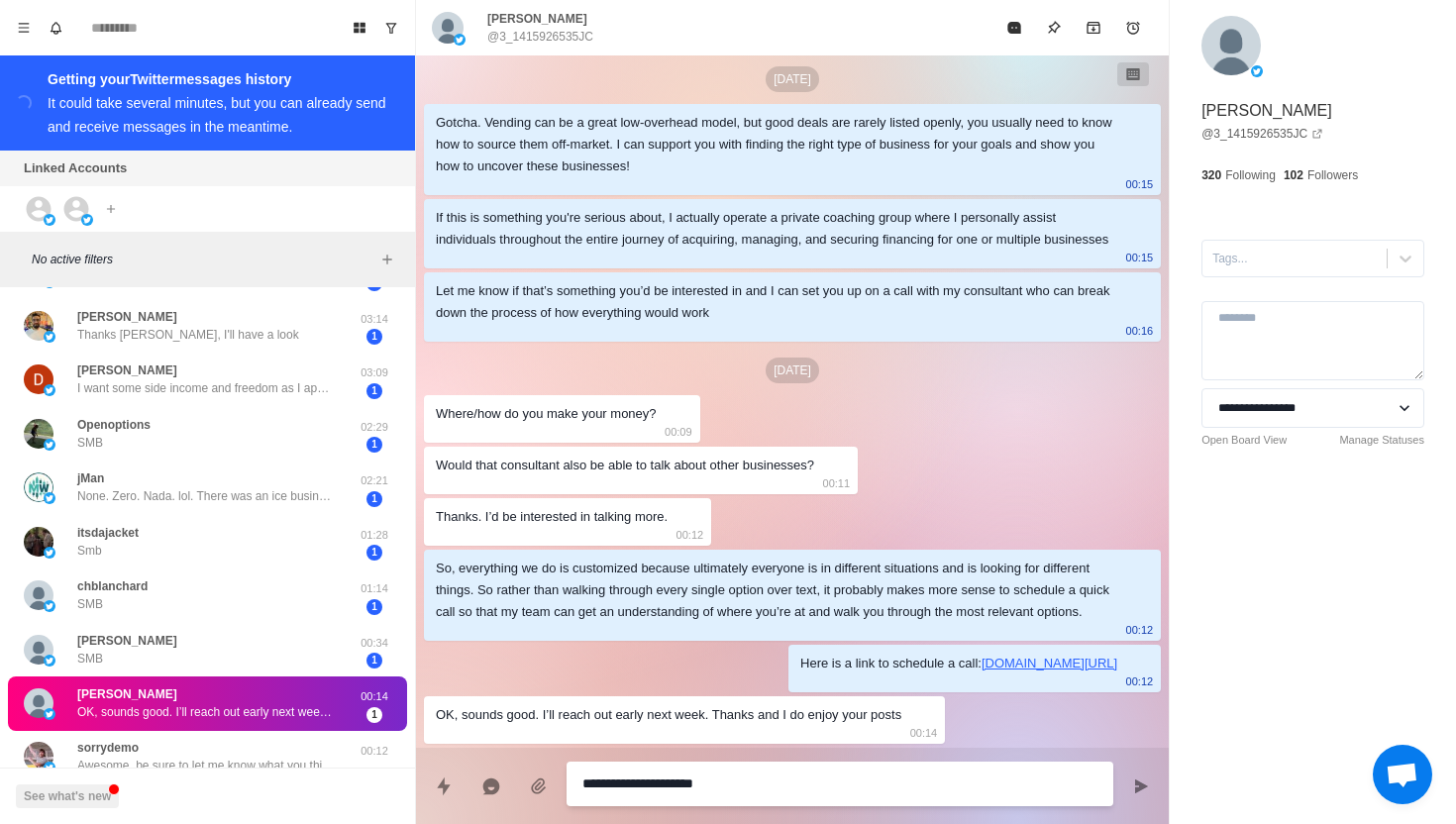 type on "*" 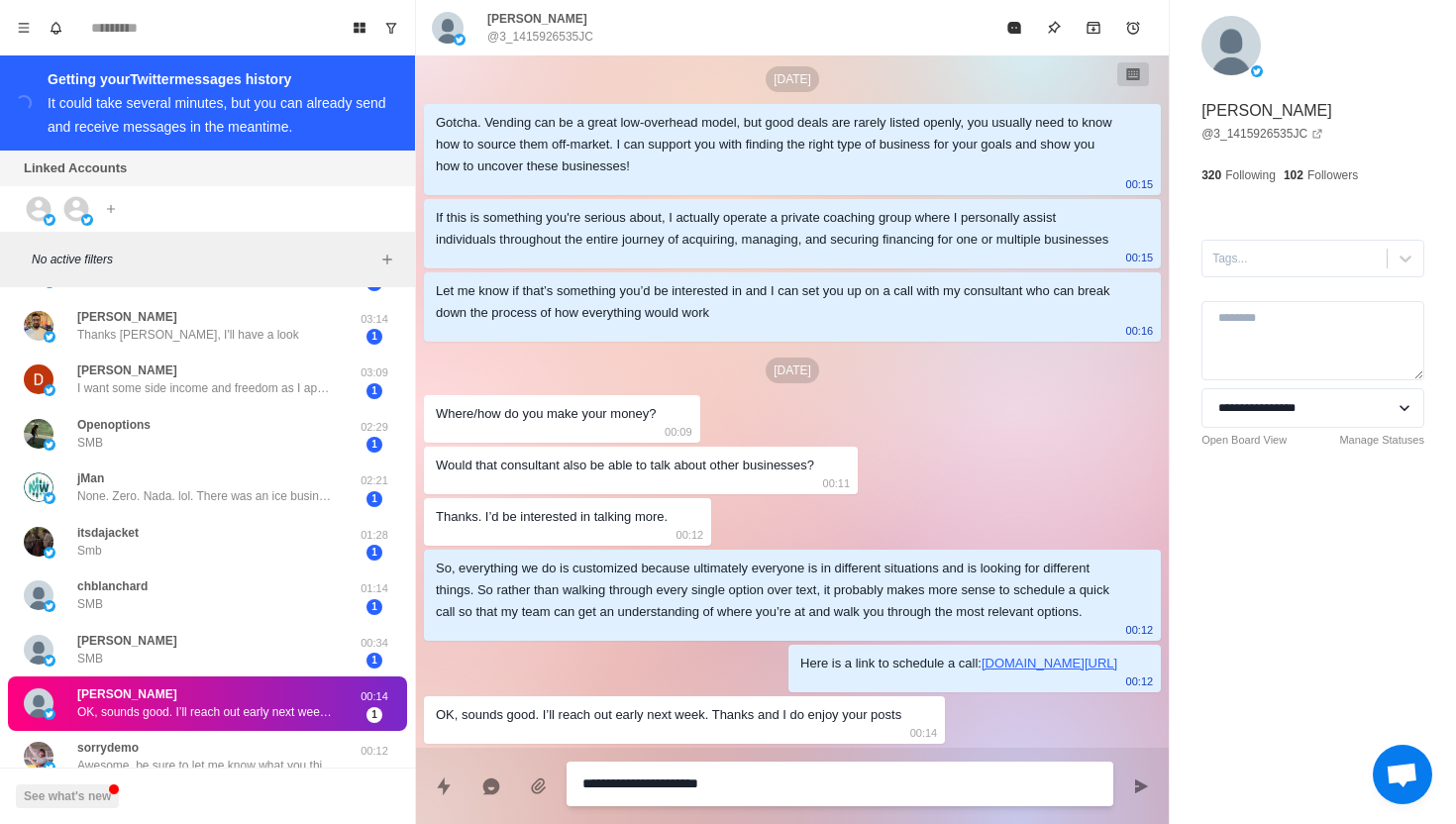 type on "*" 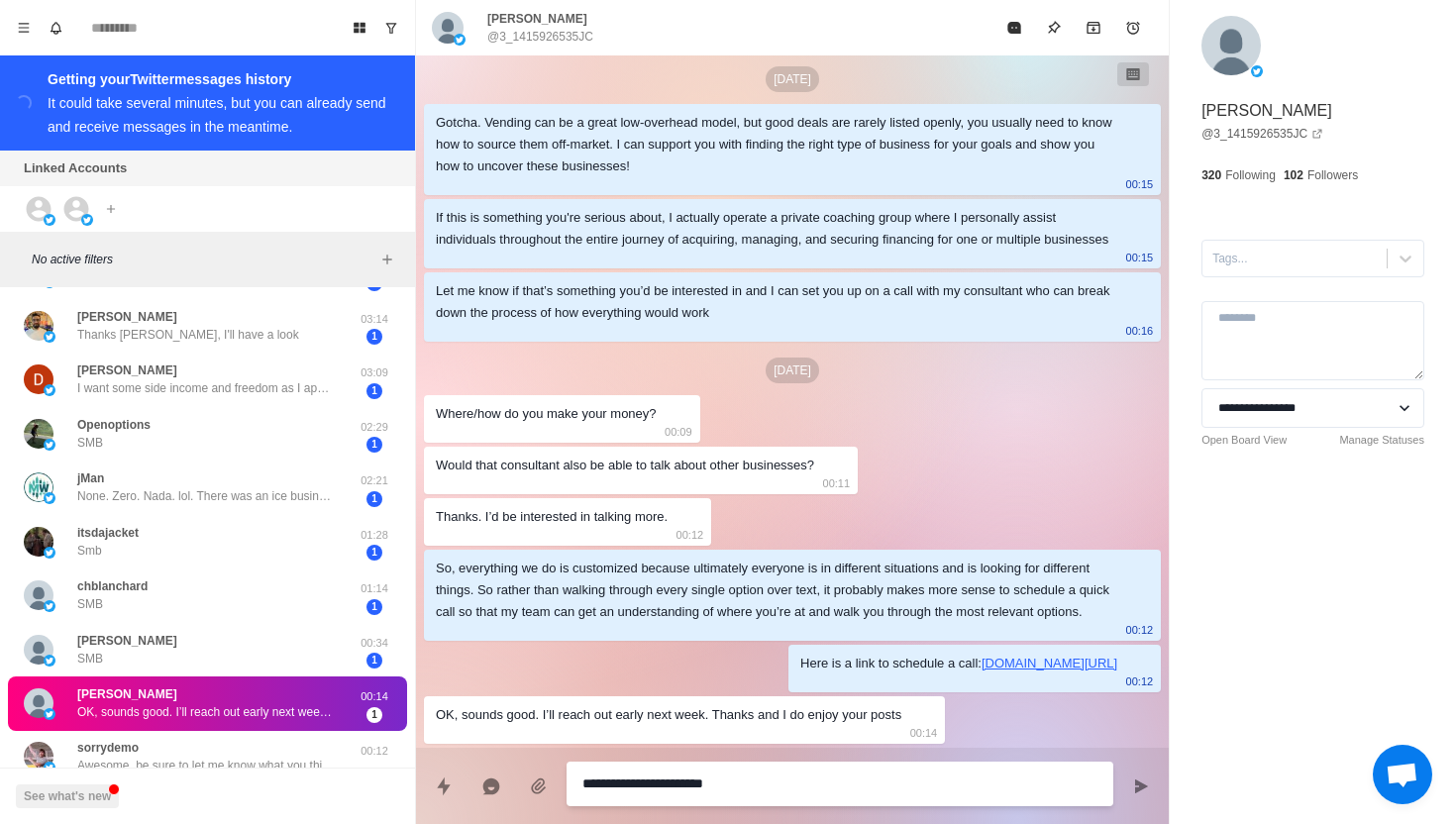 type on "*" 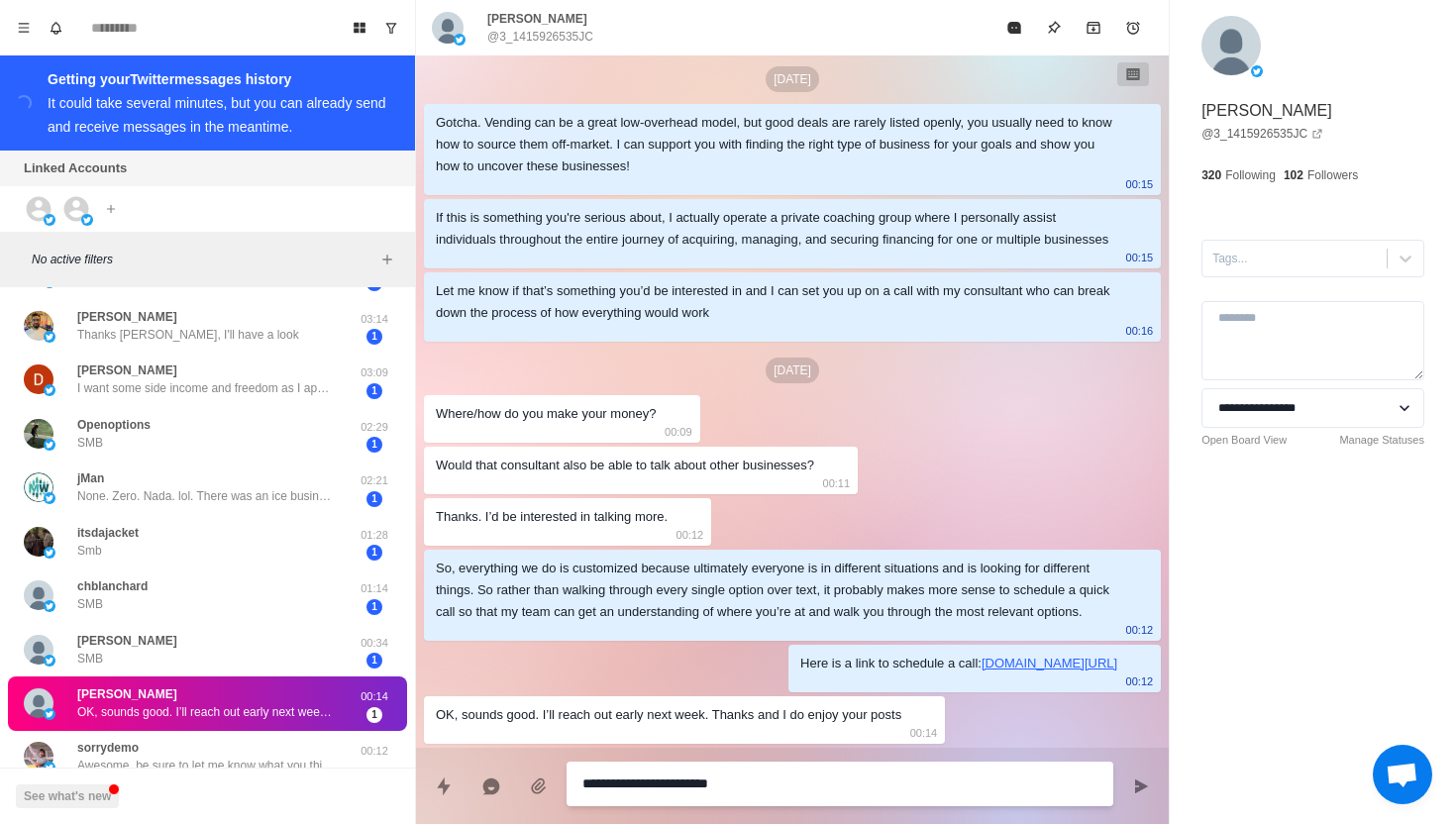 type on "*" 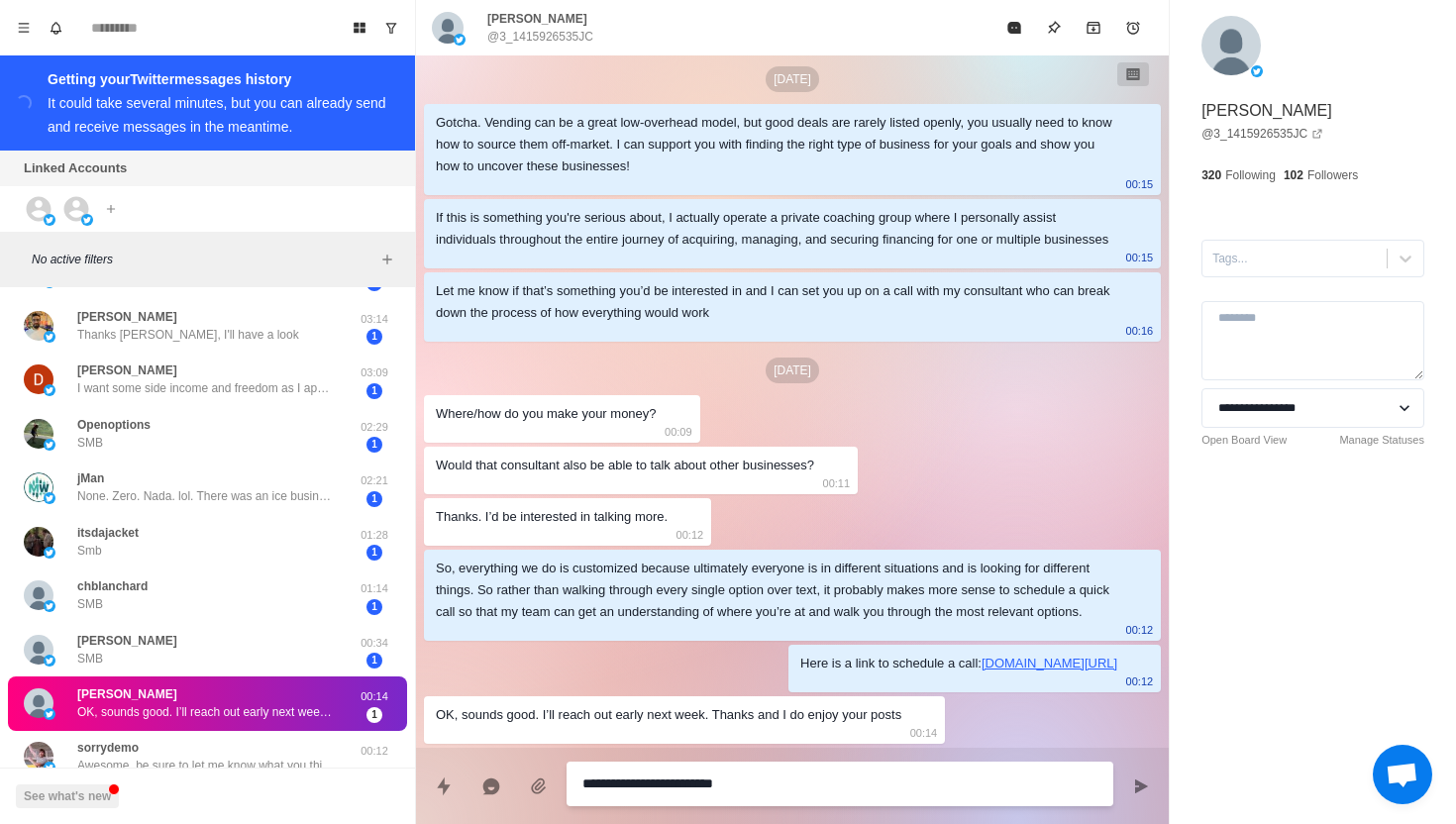 type on "*" 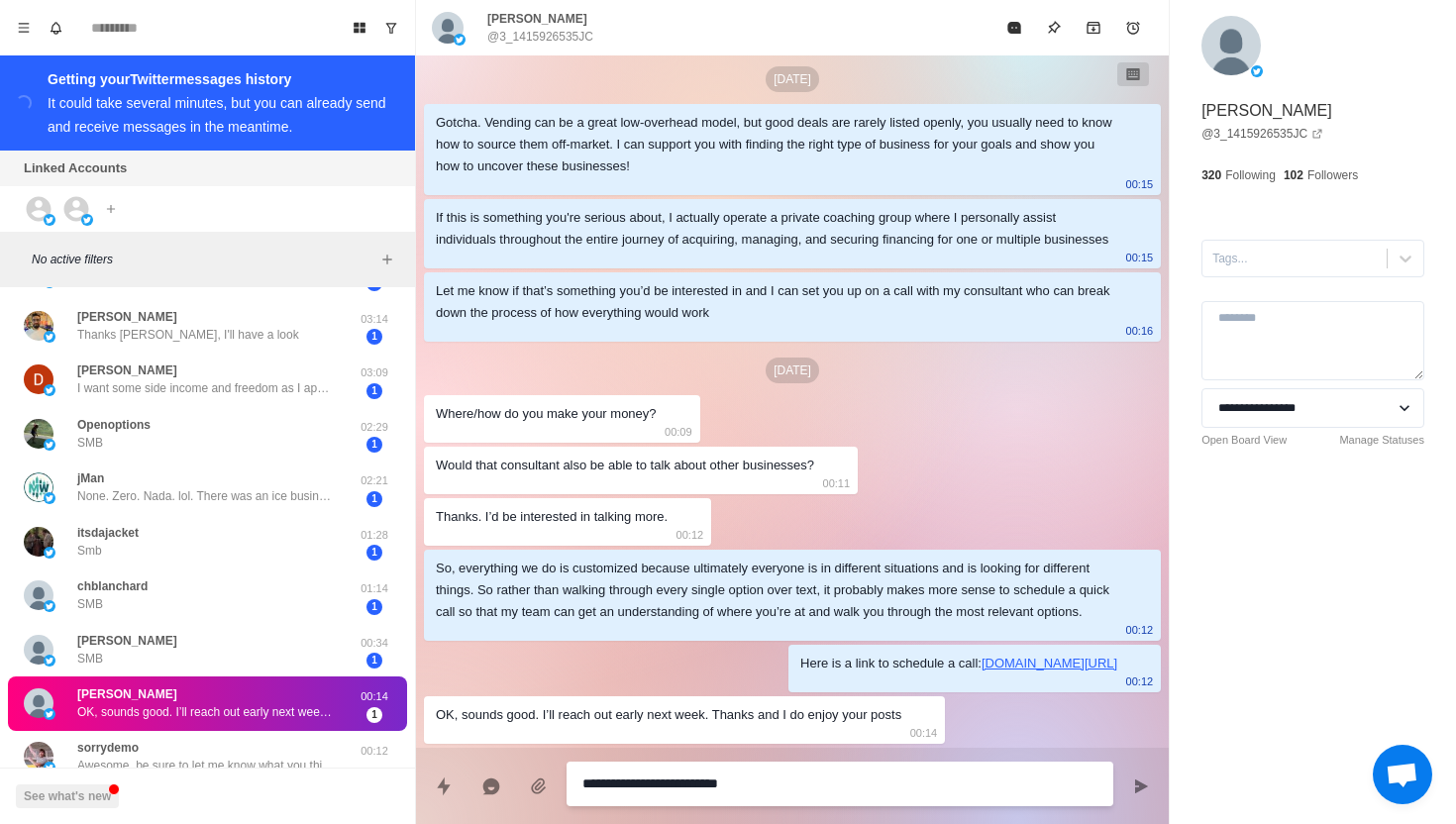 type on "*" 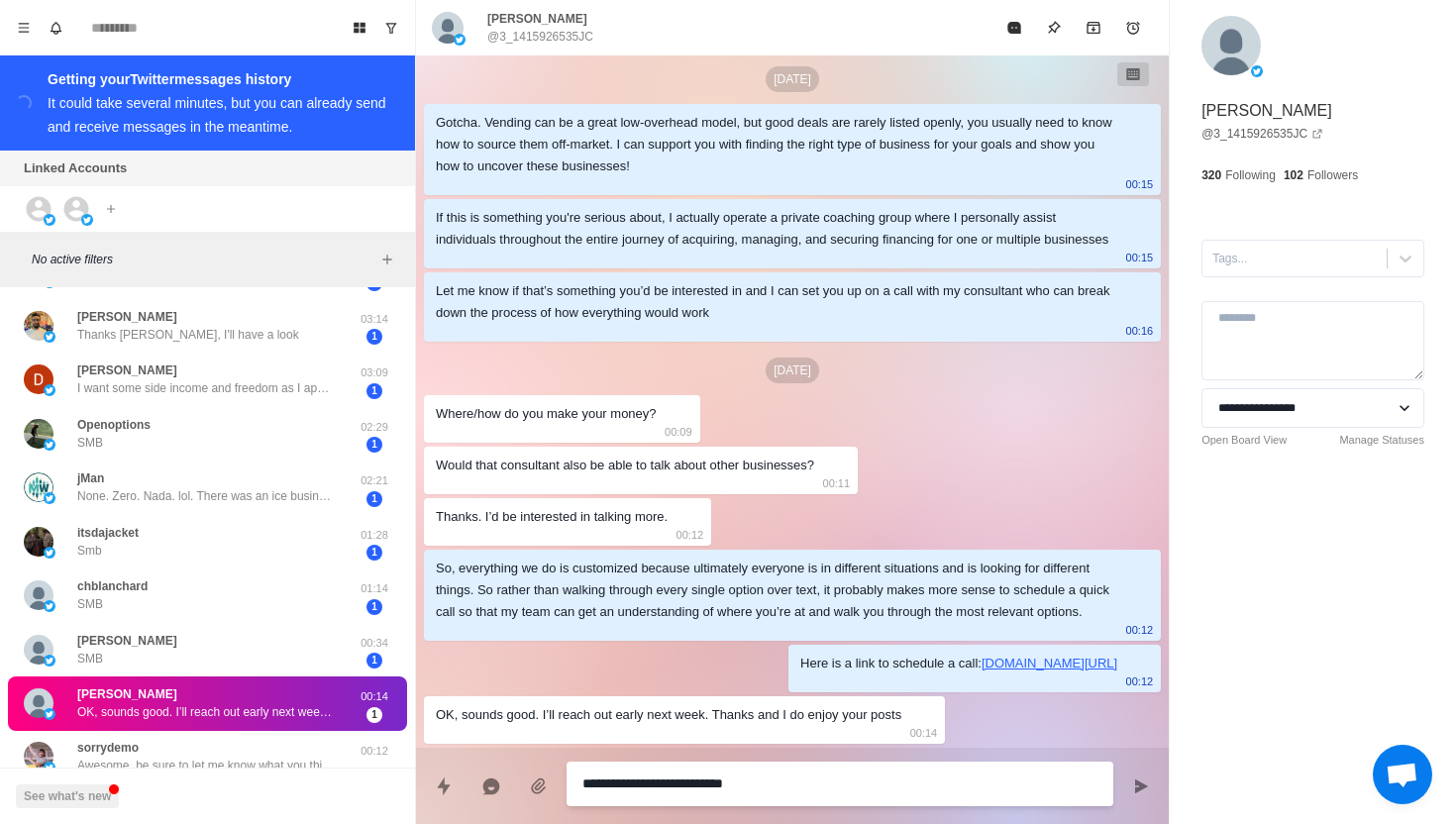 type on "*" 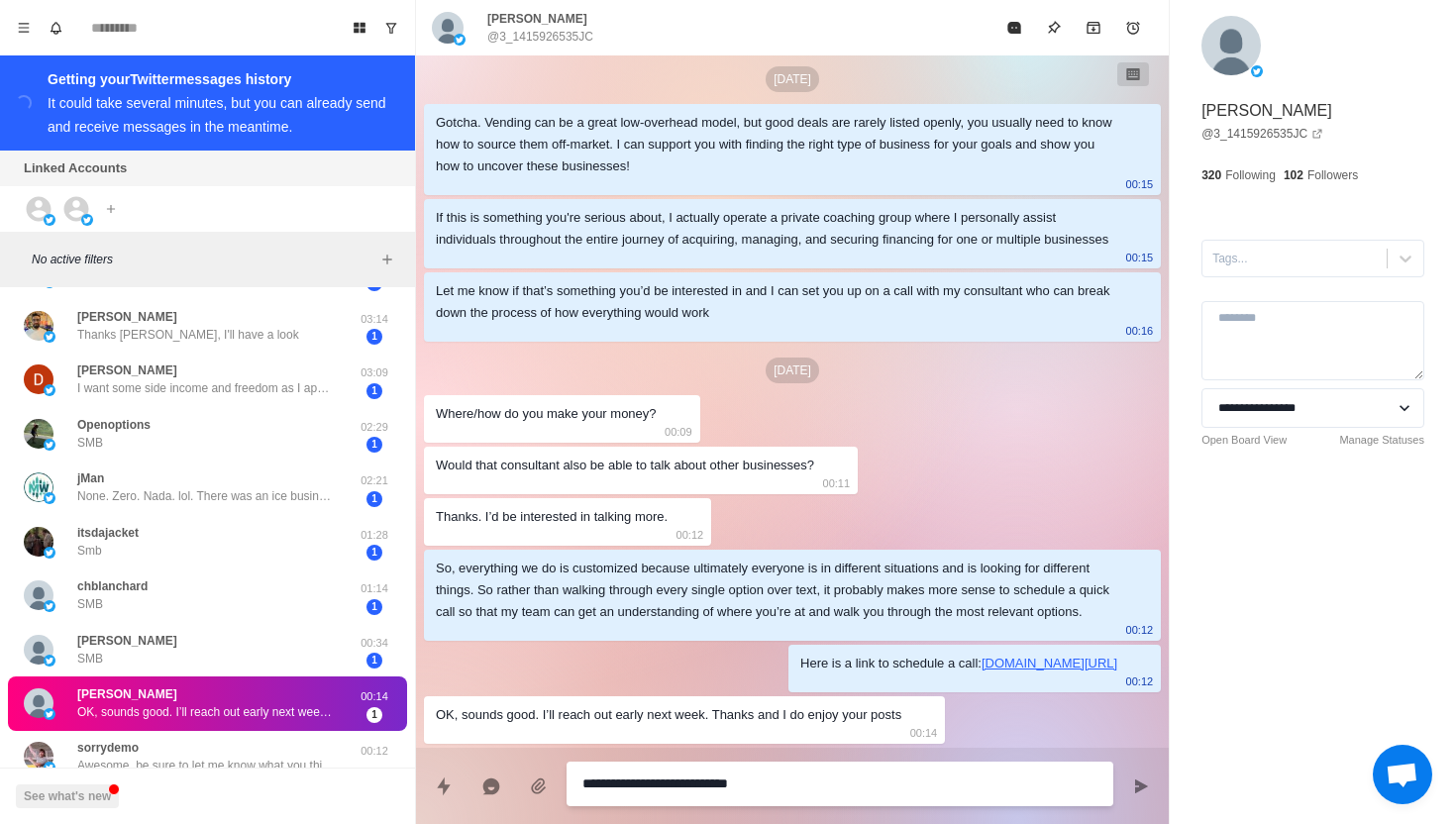 type on "*" 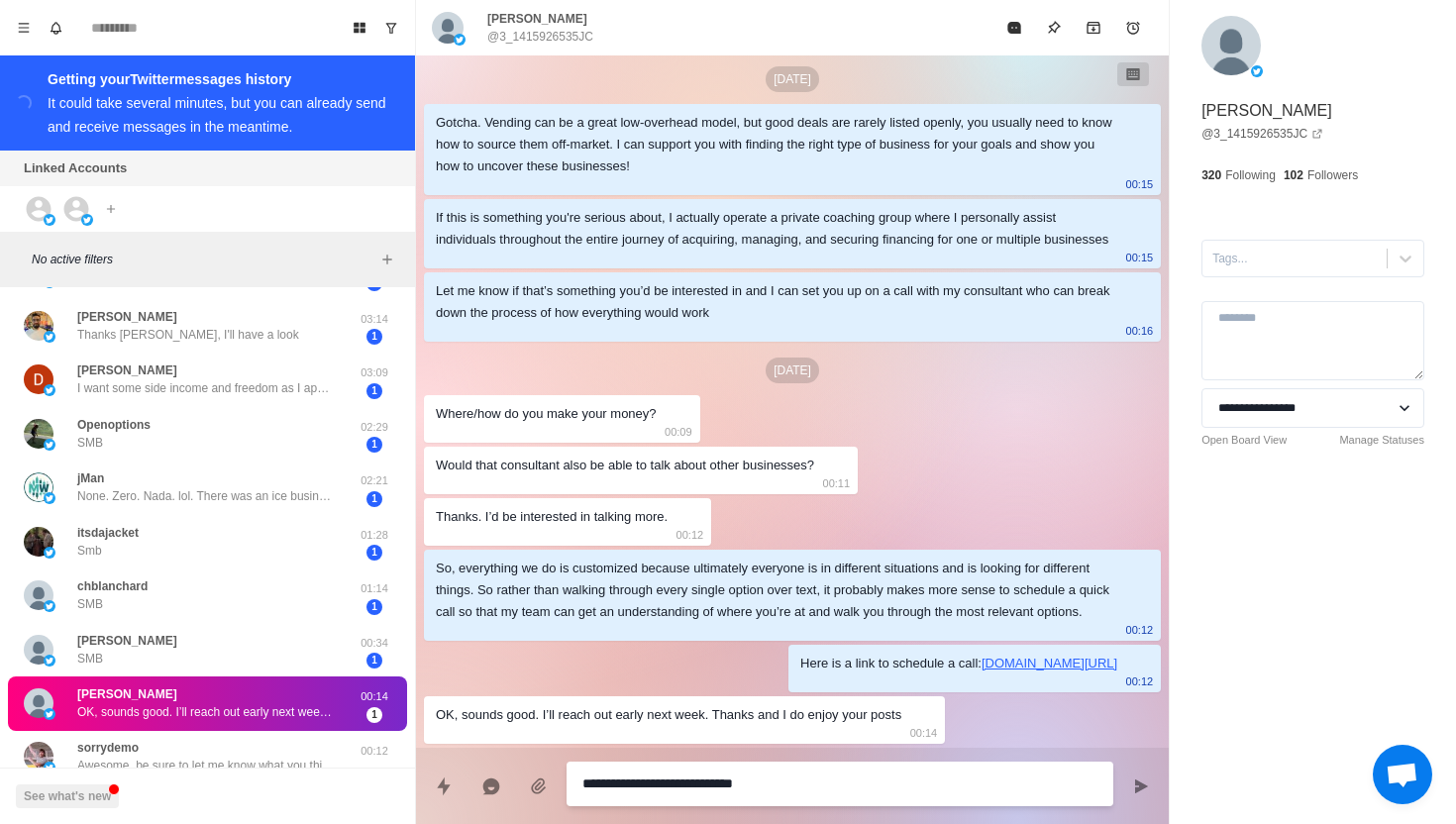 type on "*" 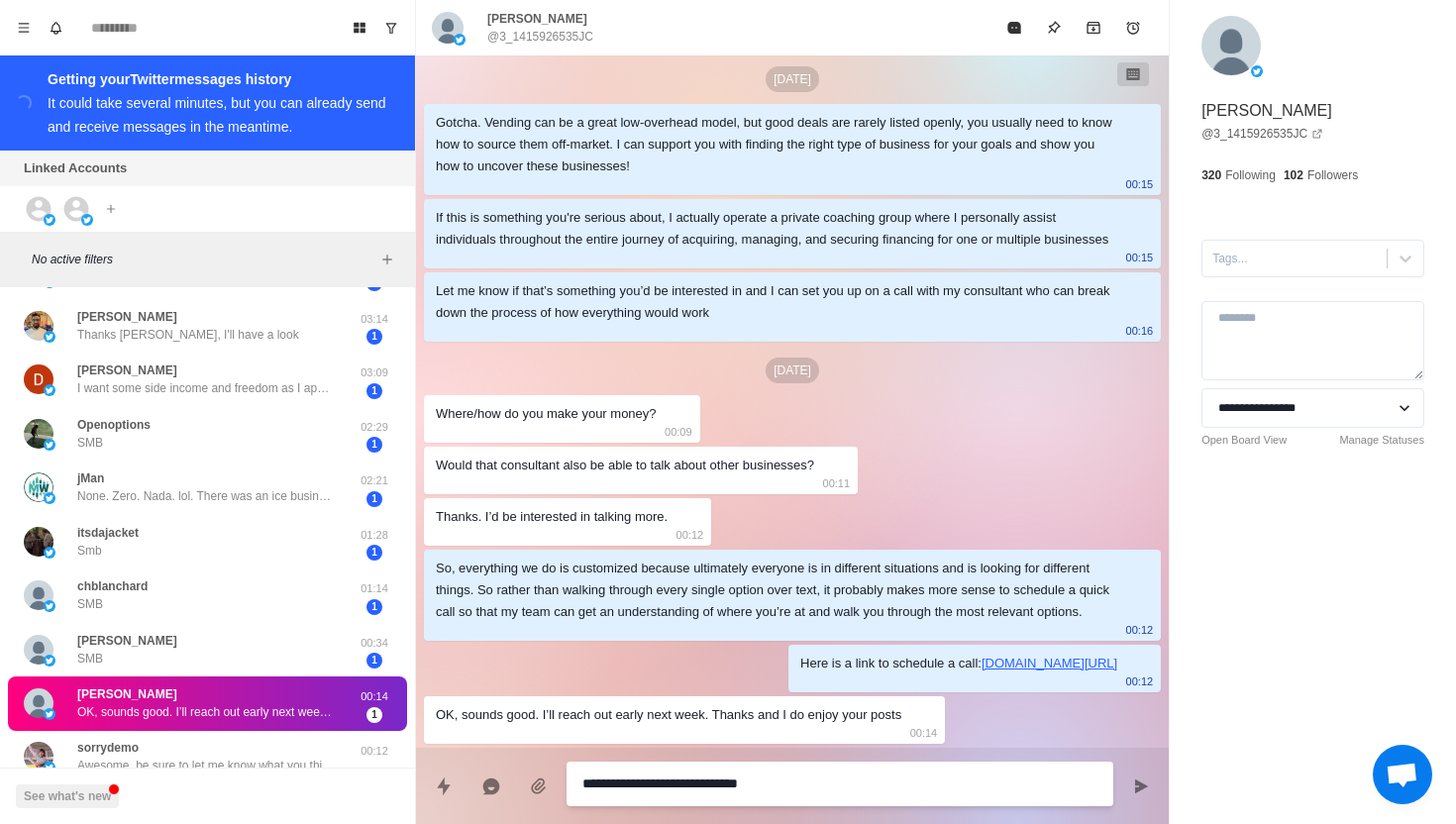 type on "*" 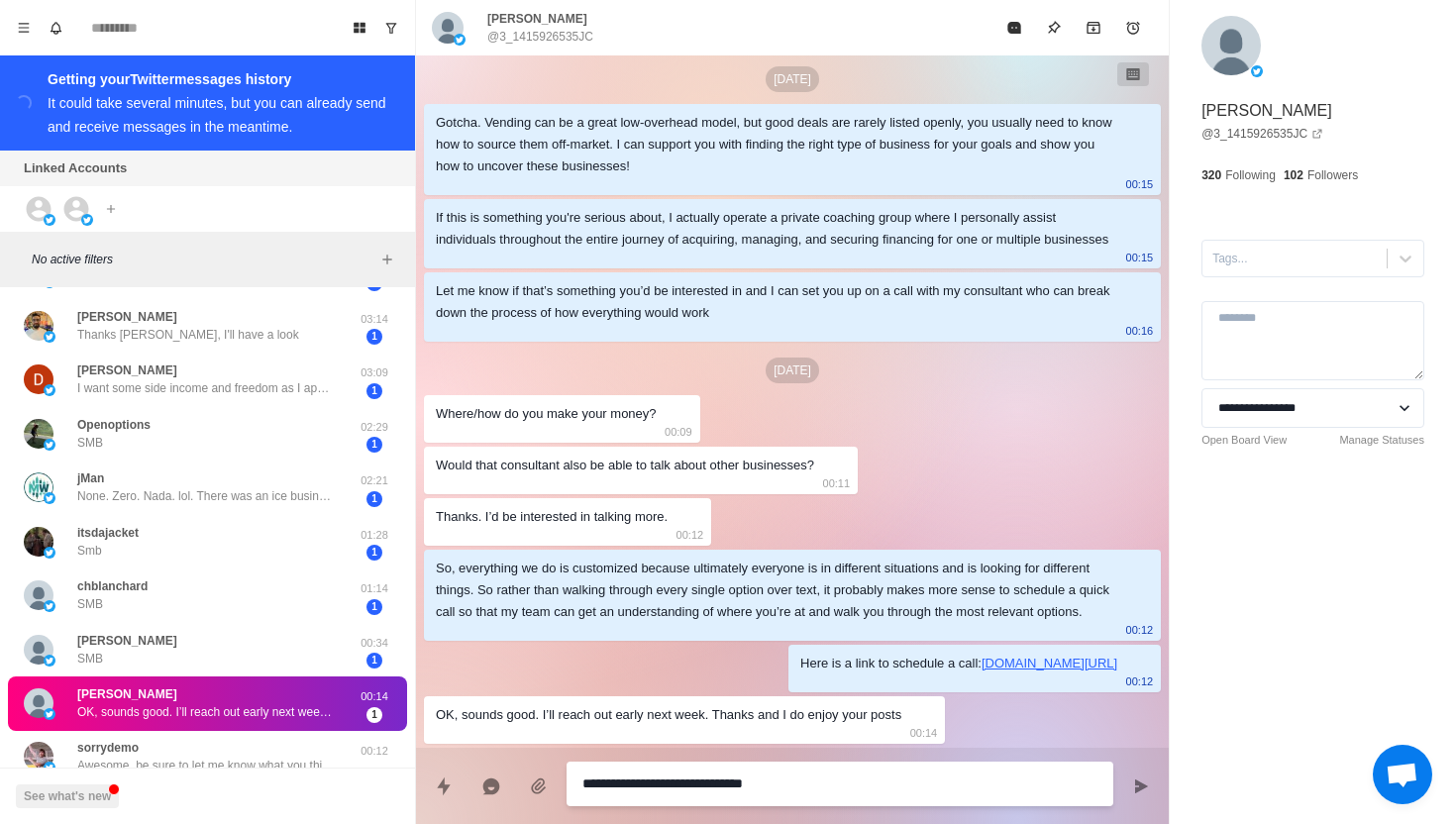 type on "*" 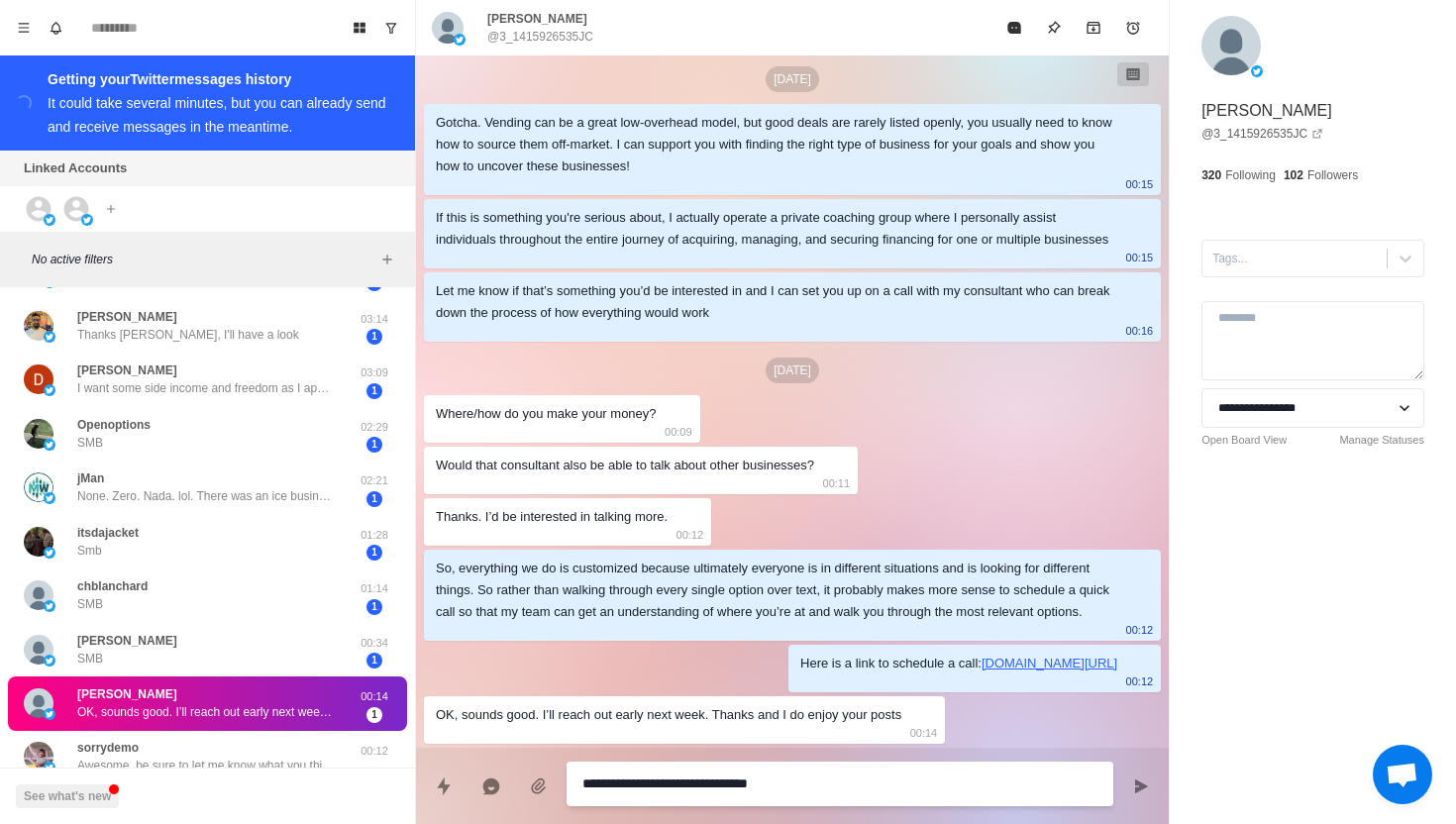 type on "*" 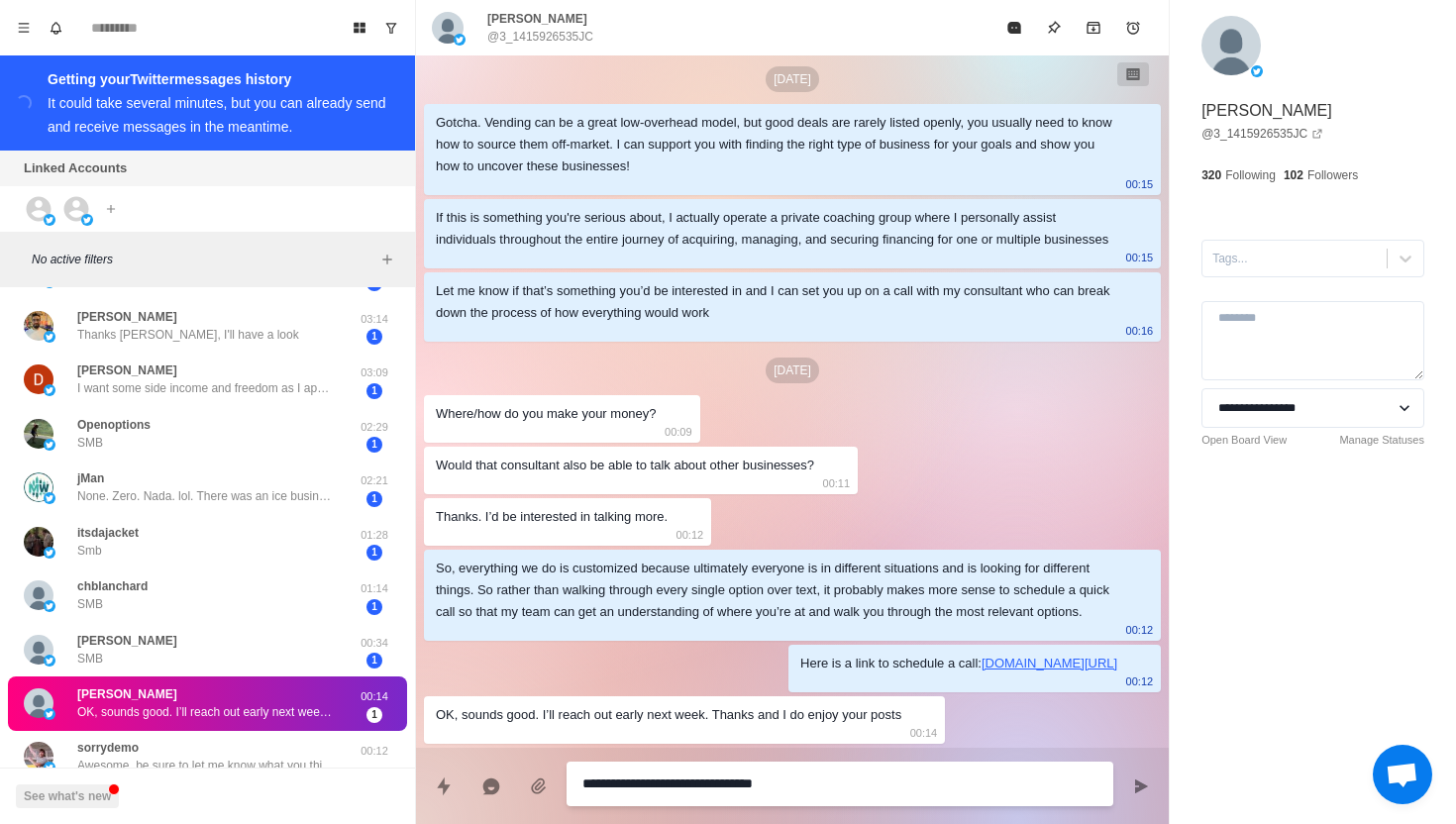 type on "*" 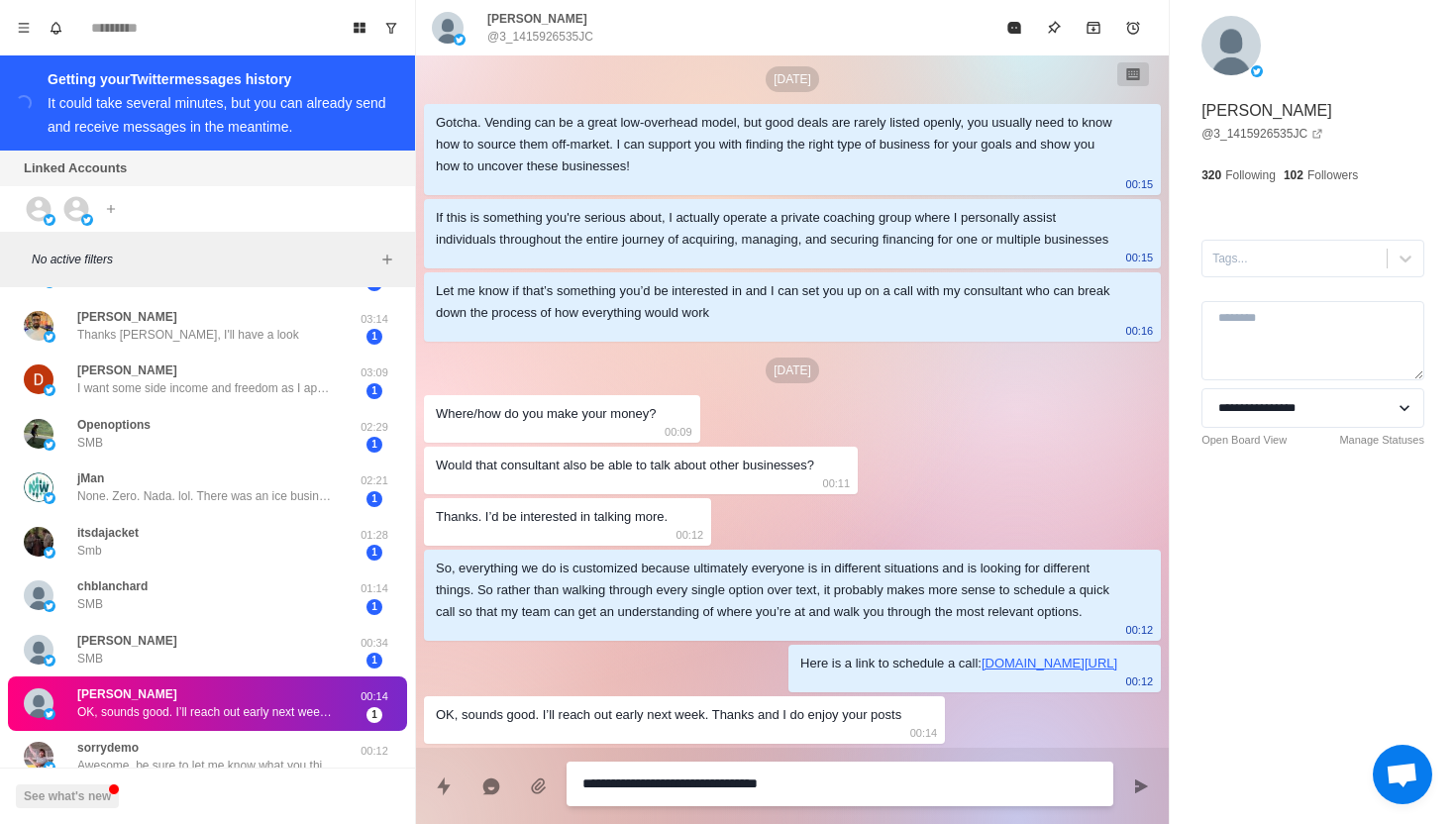 type on "**********" 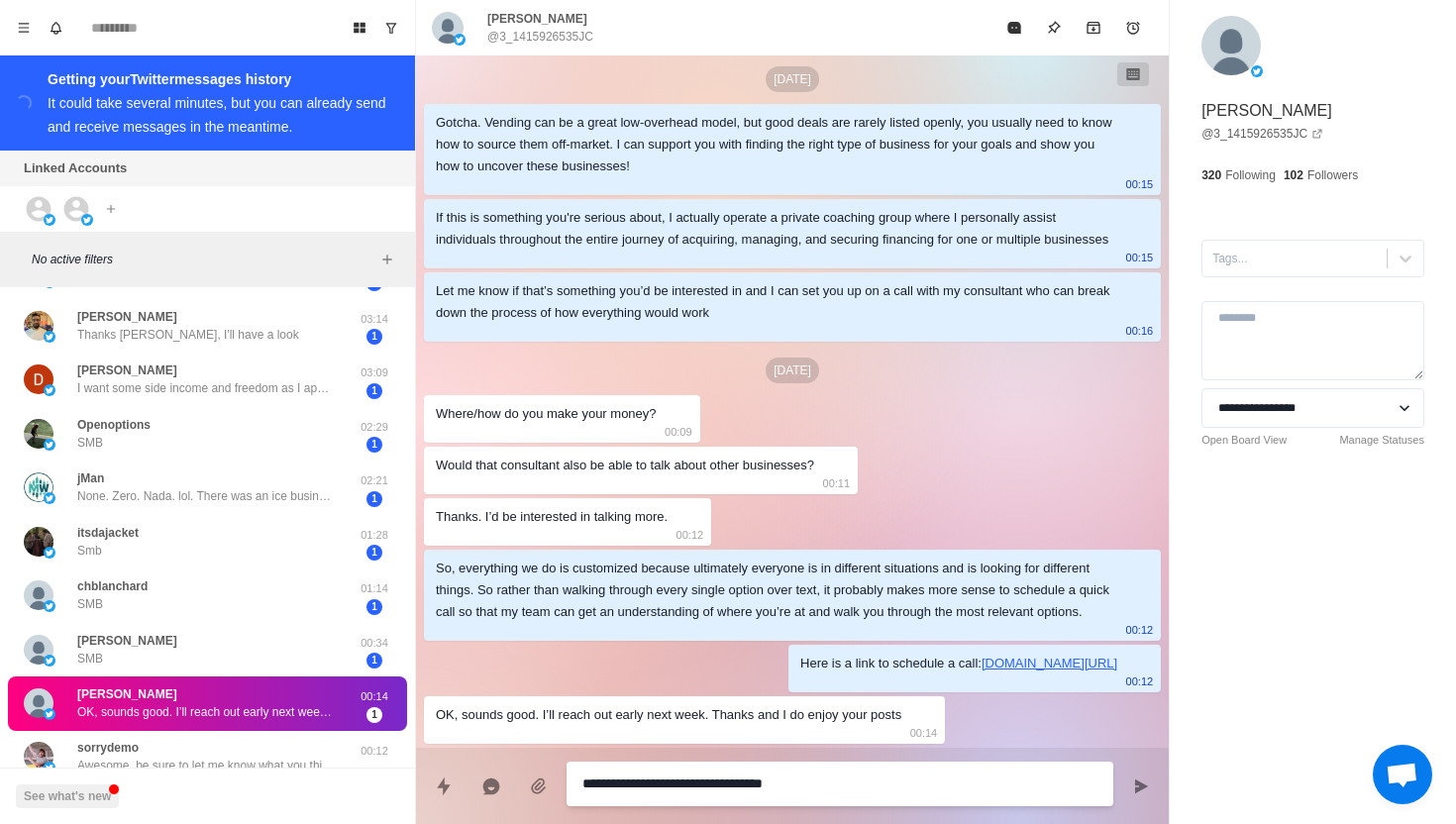 type on "*" 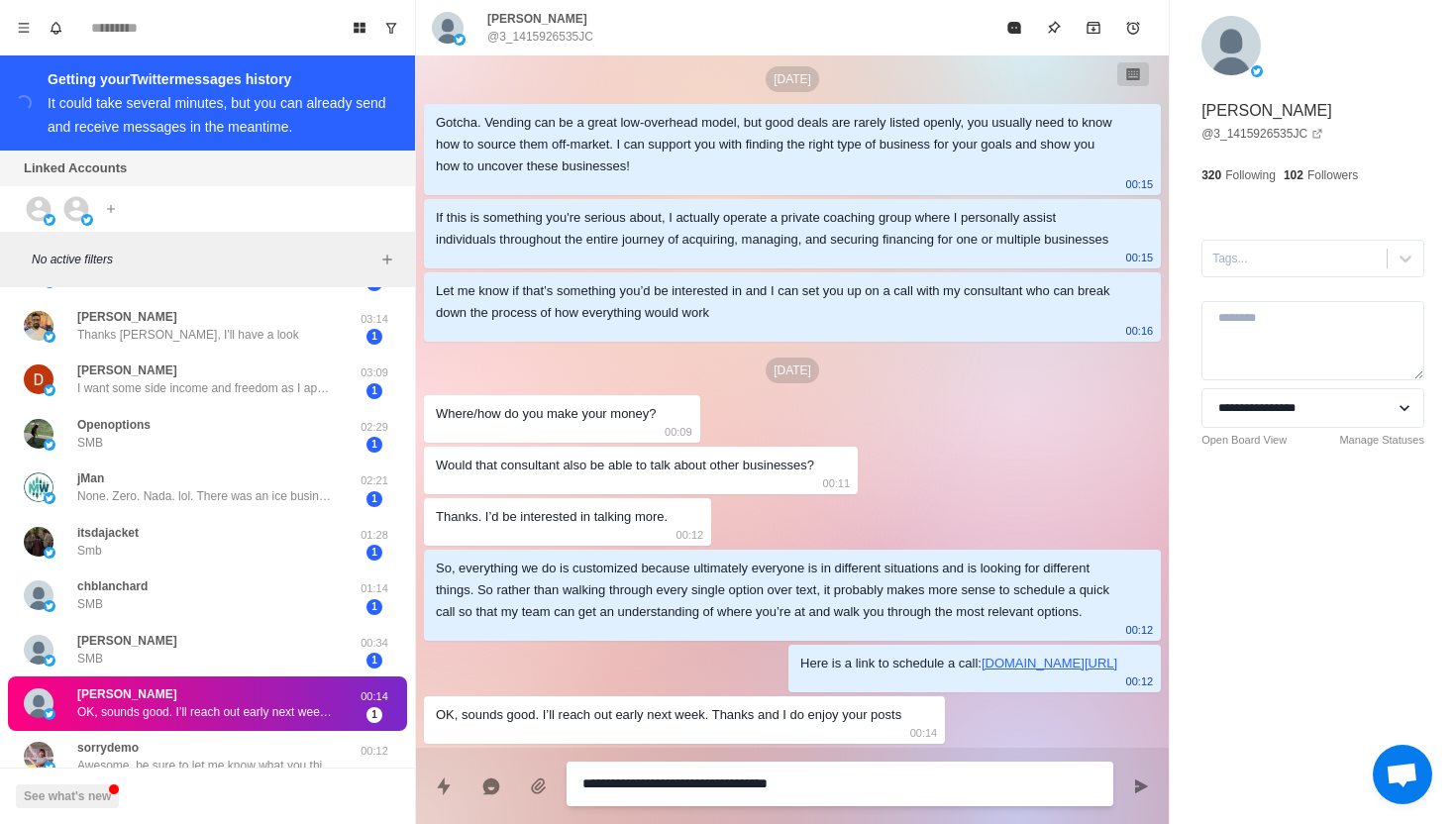 type on "*" 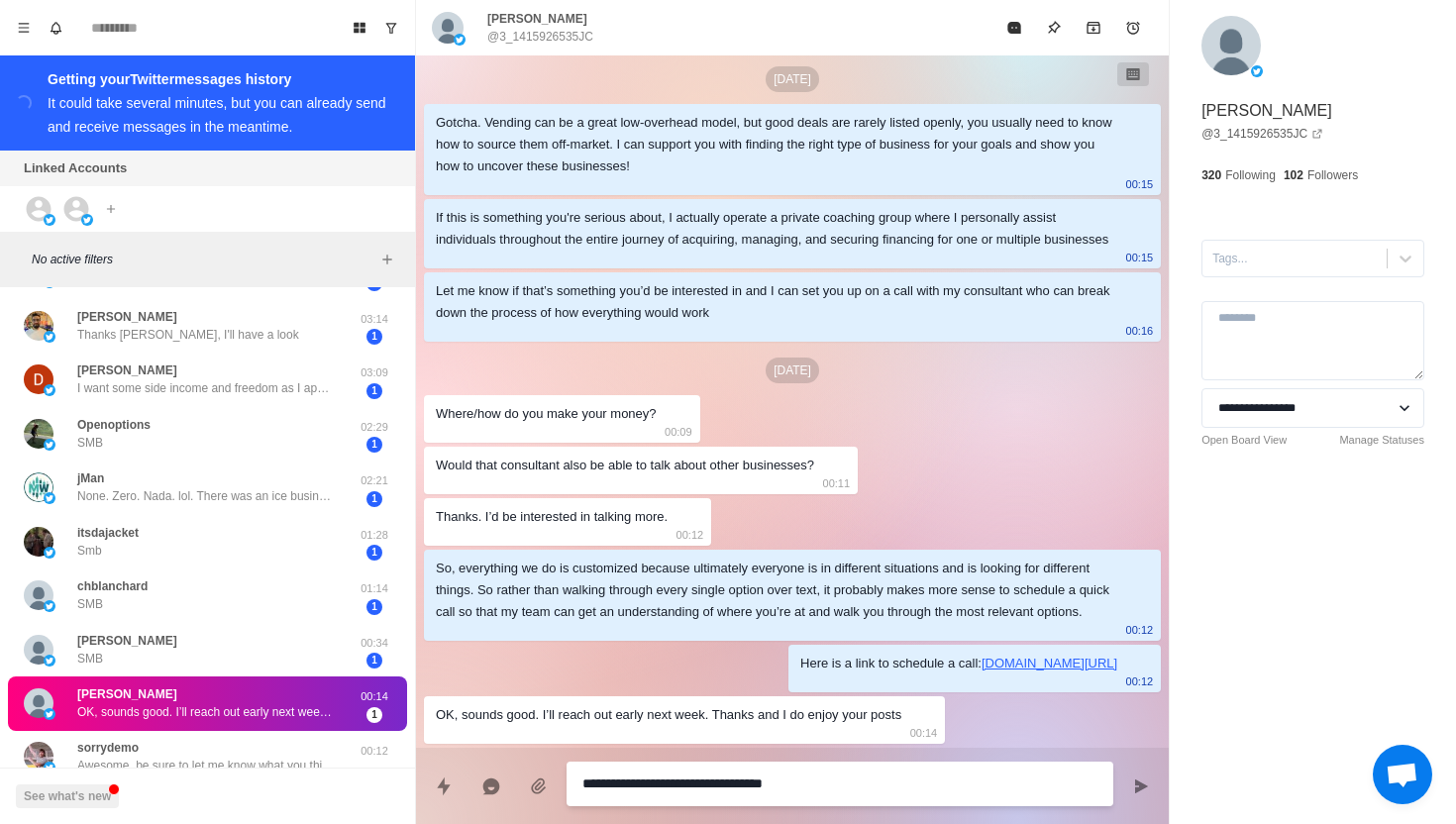 type on "*" 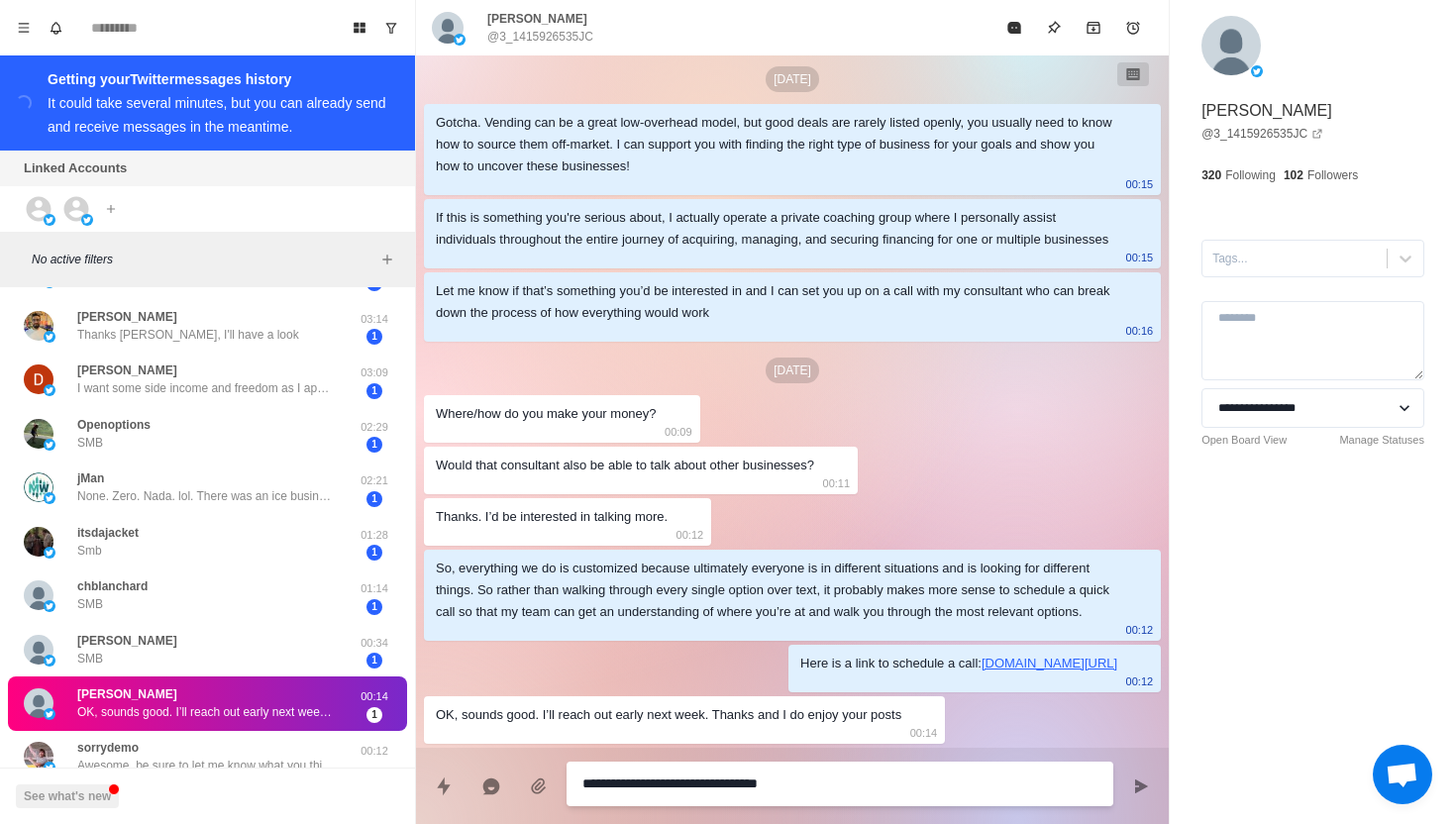 type on "*" 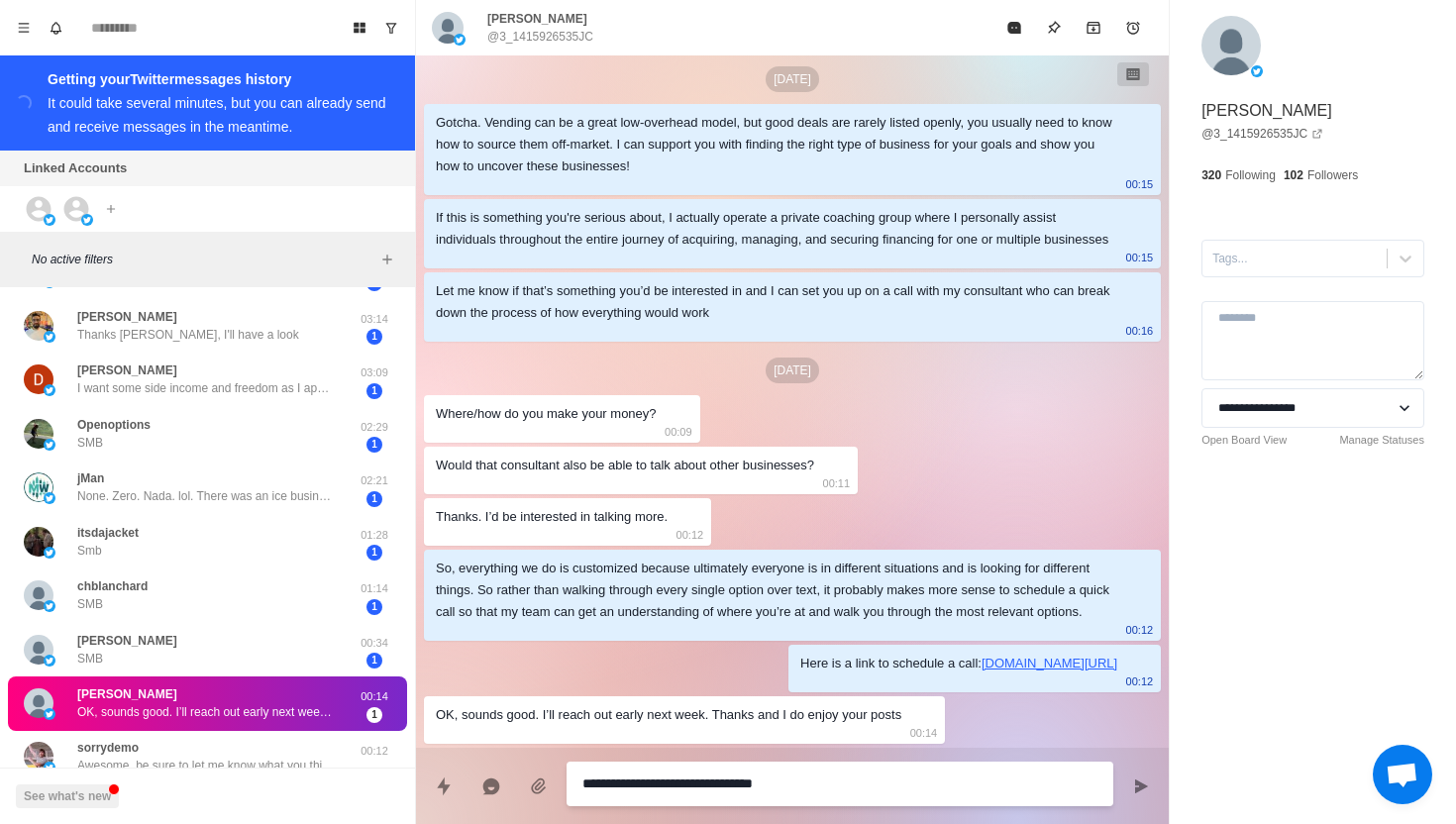 type on "**********" 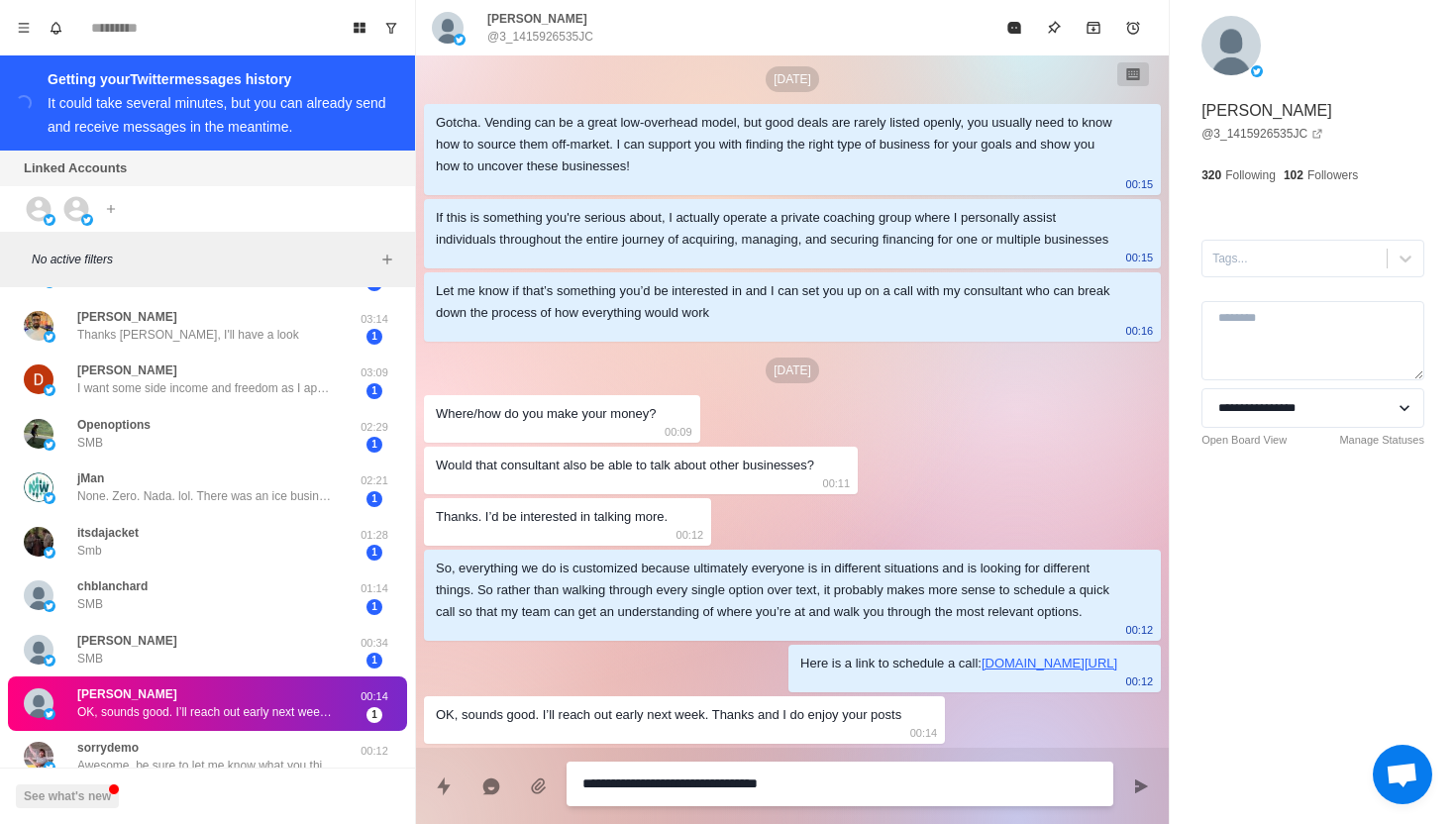 type on "*" 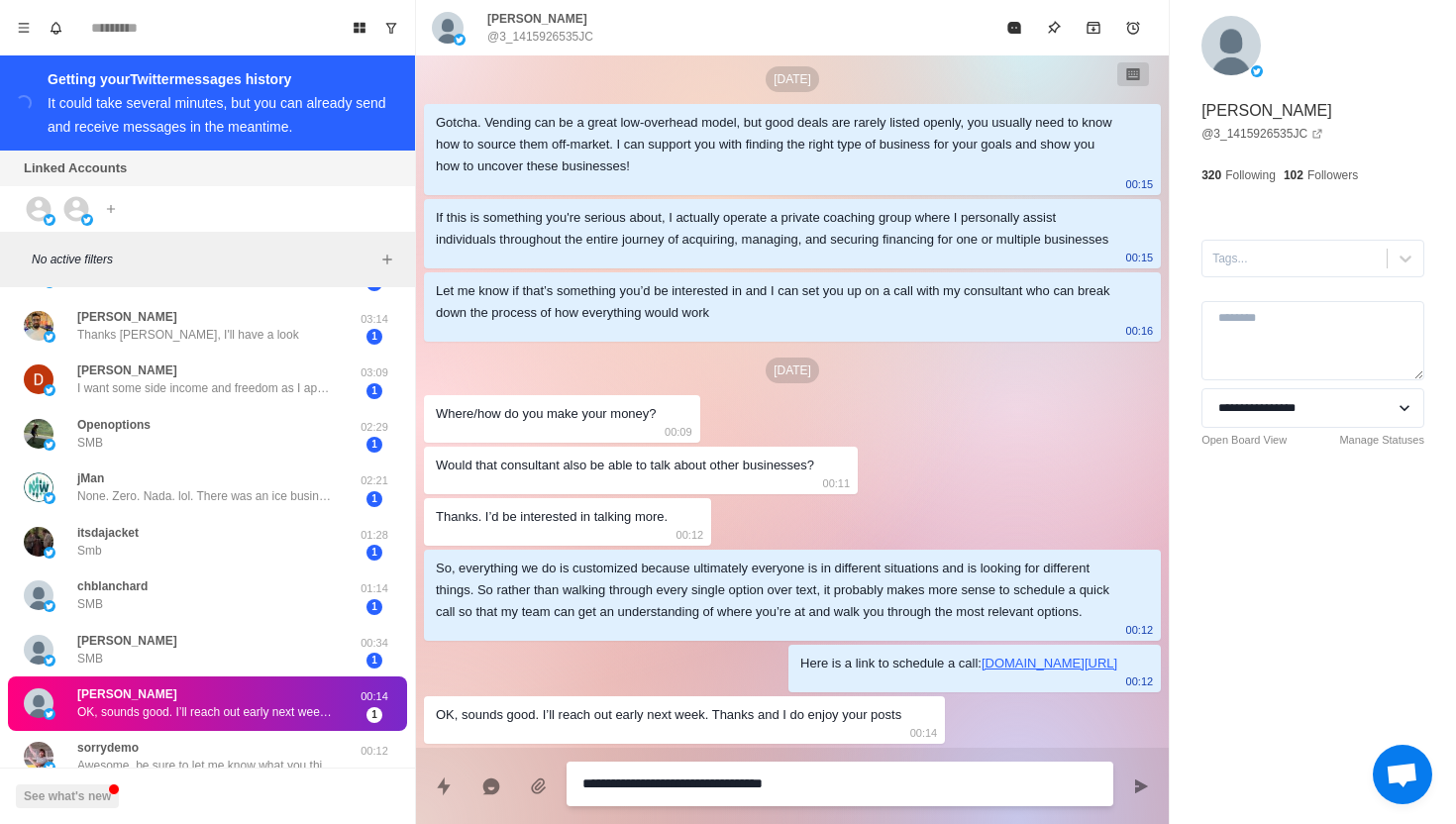 type on "*" 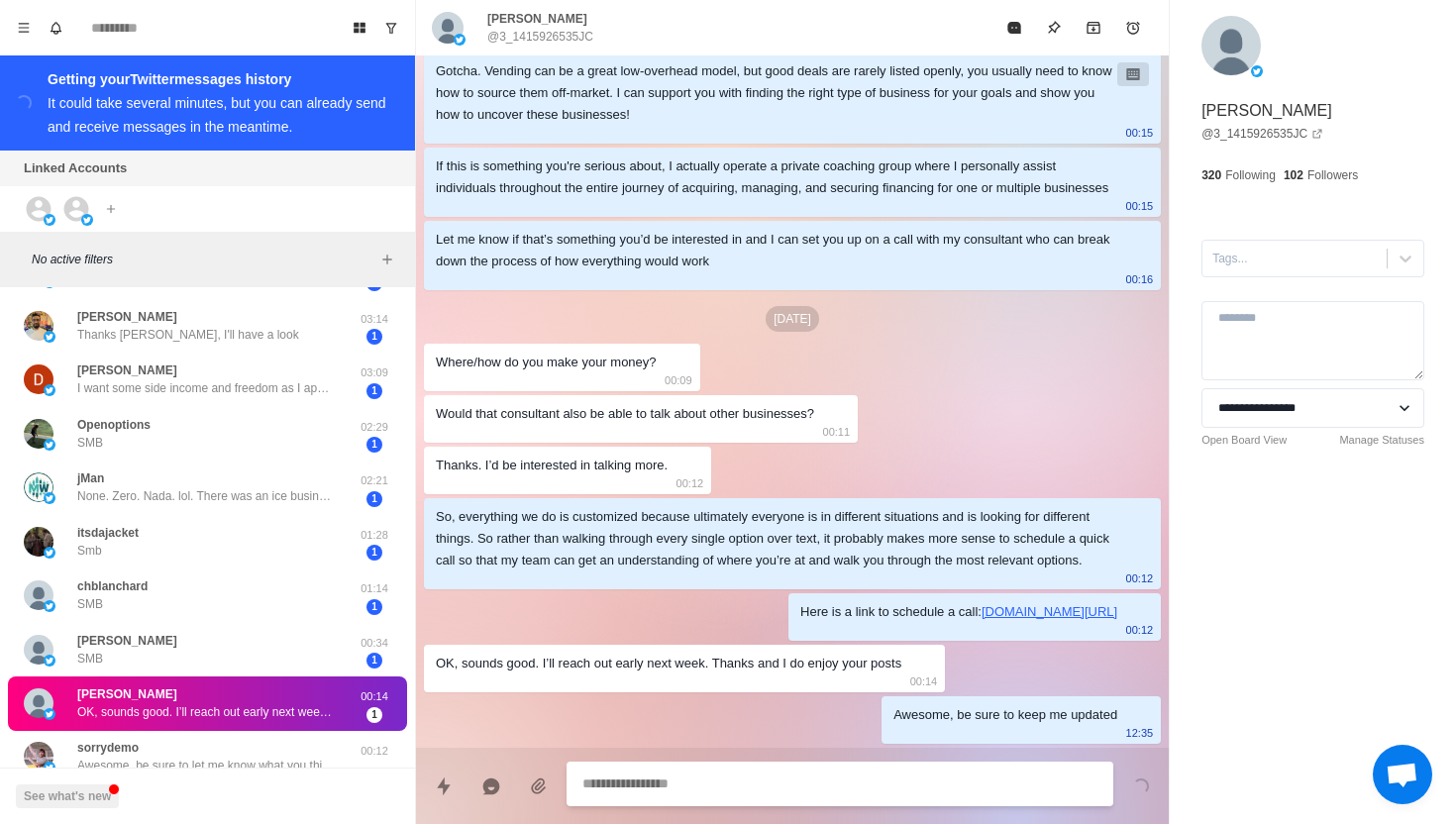 scroll, scrollTop: 1489, scrollLeft: 0, axis: vertical 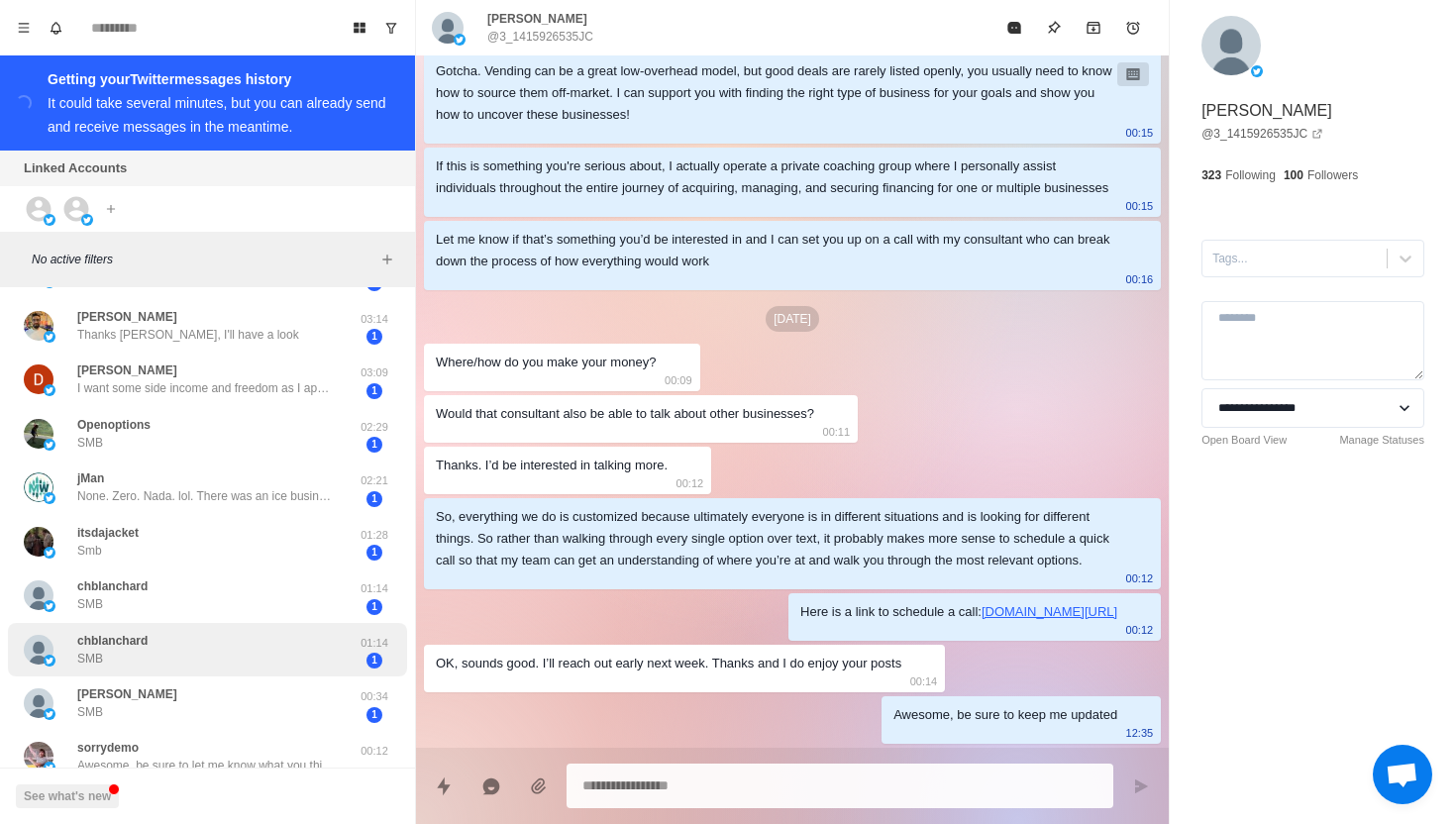 click on "chblanchard SMB" at bounding box center [186, 650] 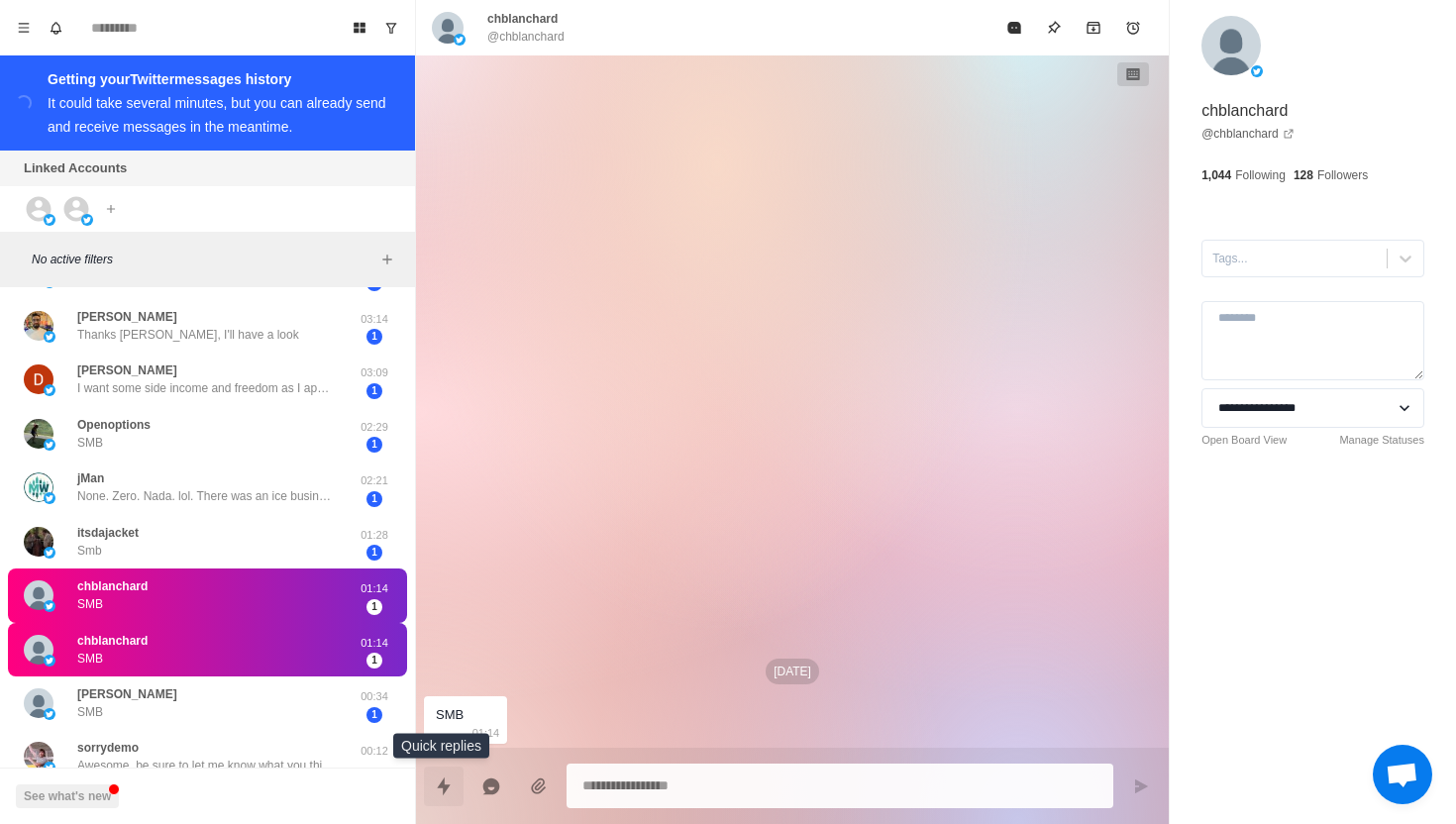 click at bounding box center [444, 786] 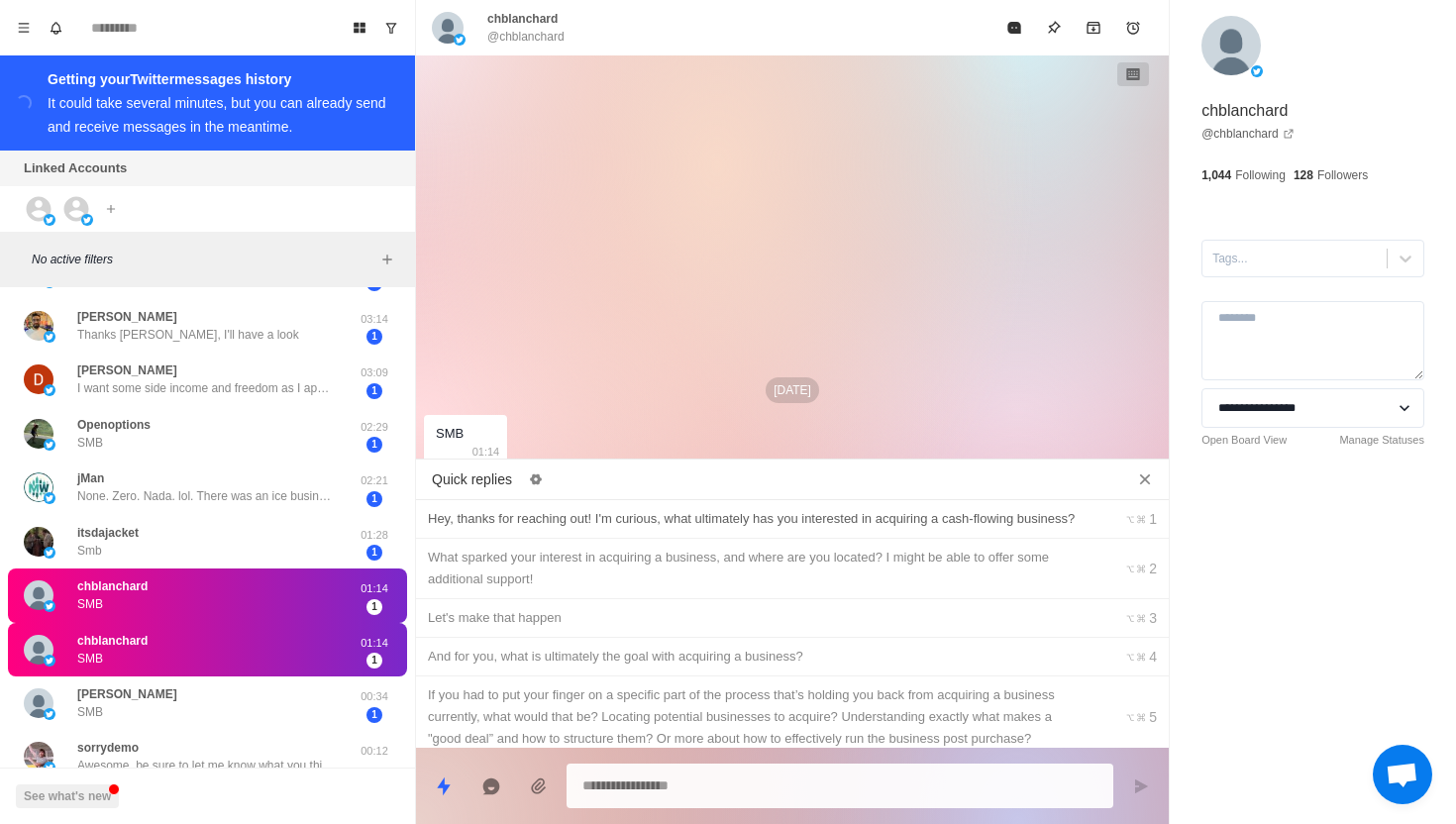 click on "Hey, thanks for reaching out!
I'm curious, what ultimately has you interested in acquiring a cash-flowing business?" at bounding box center (758, 519) 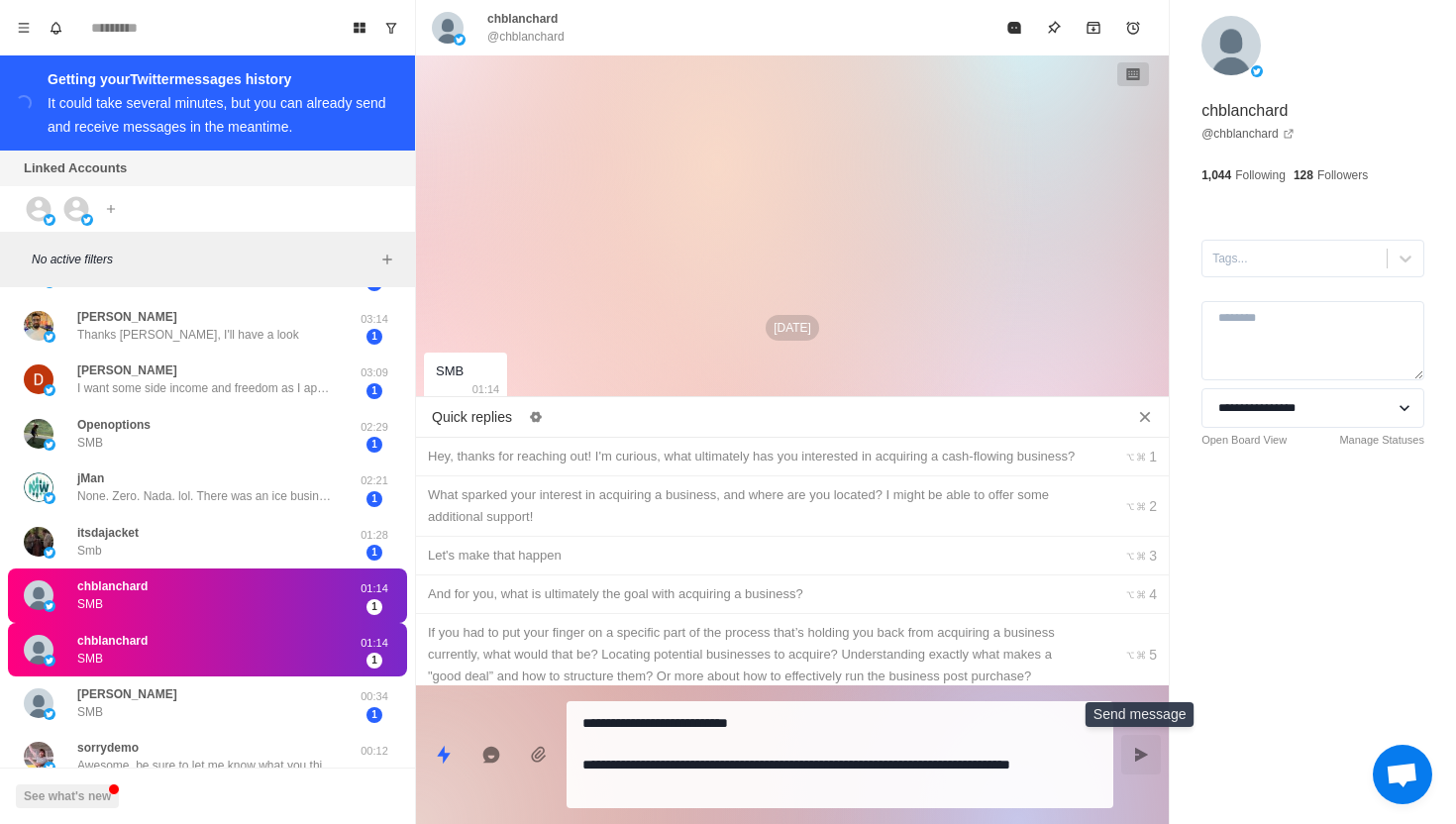 click 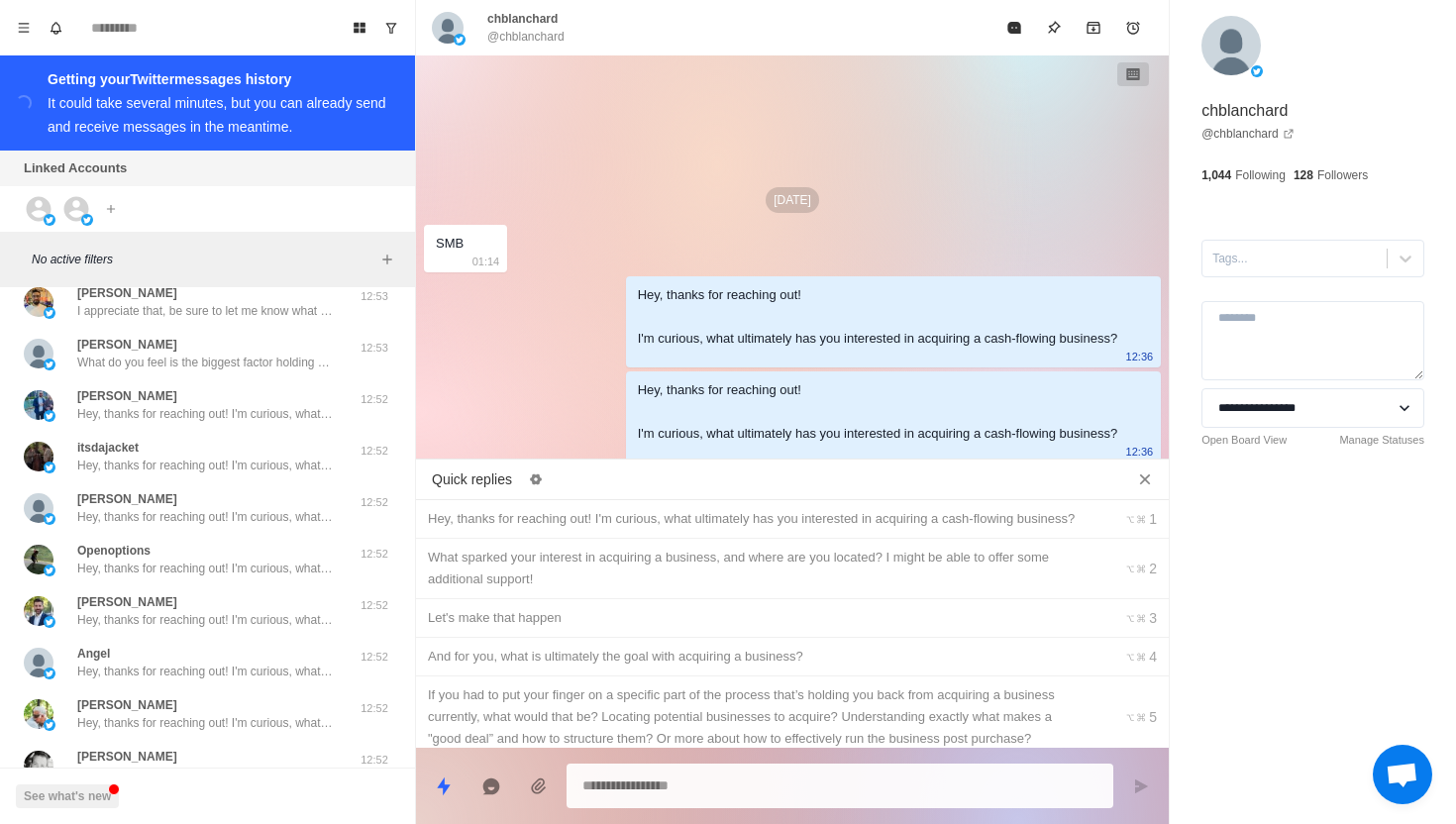 type on "*" 